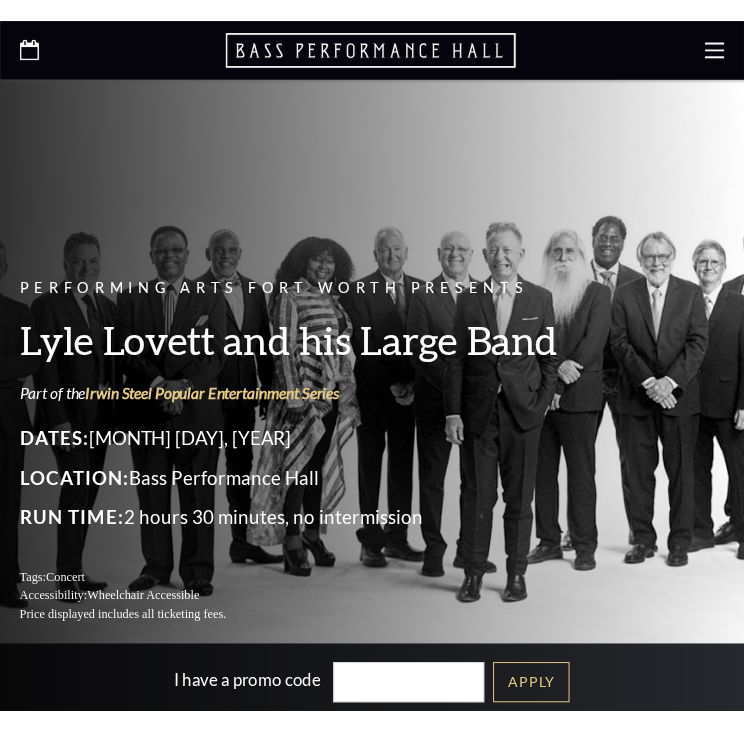 scroll, scrollTop: 0, scrollLeft: 0, axis: both 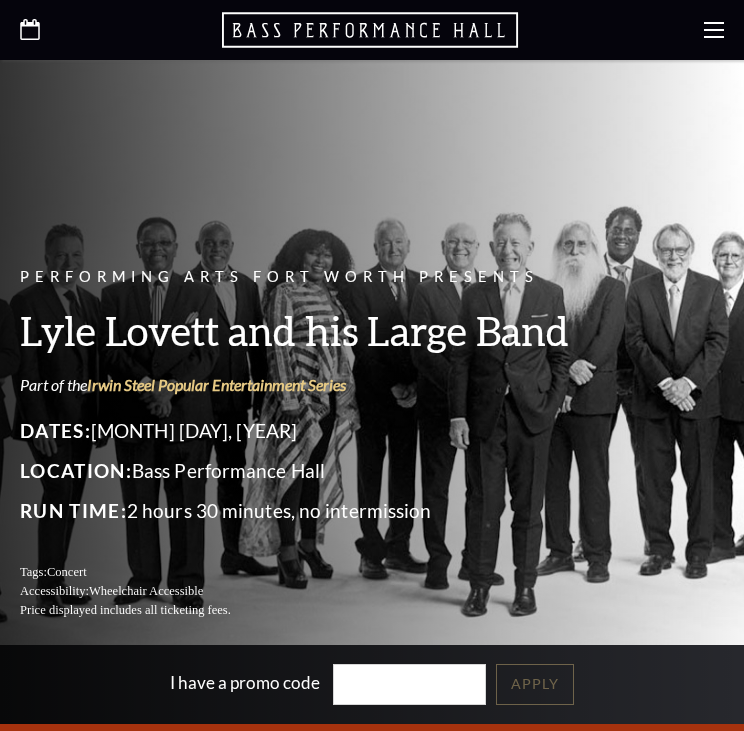 click 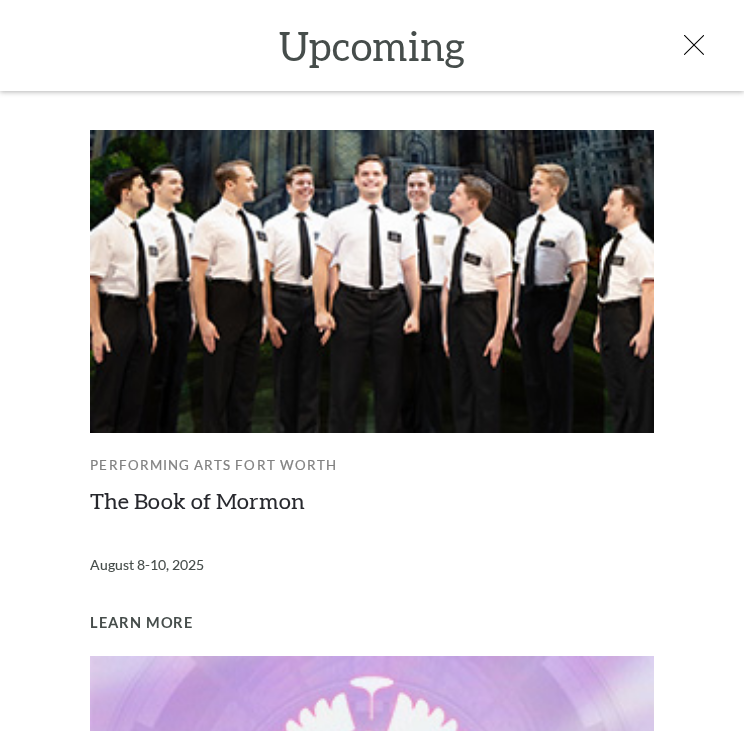 scroll, scrollTop: 233, scrollLeft: 0, axis: vertical 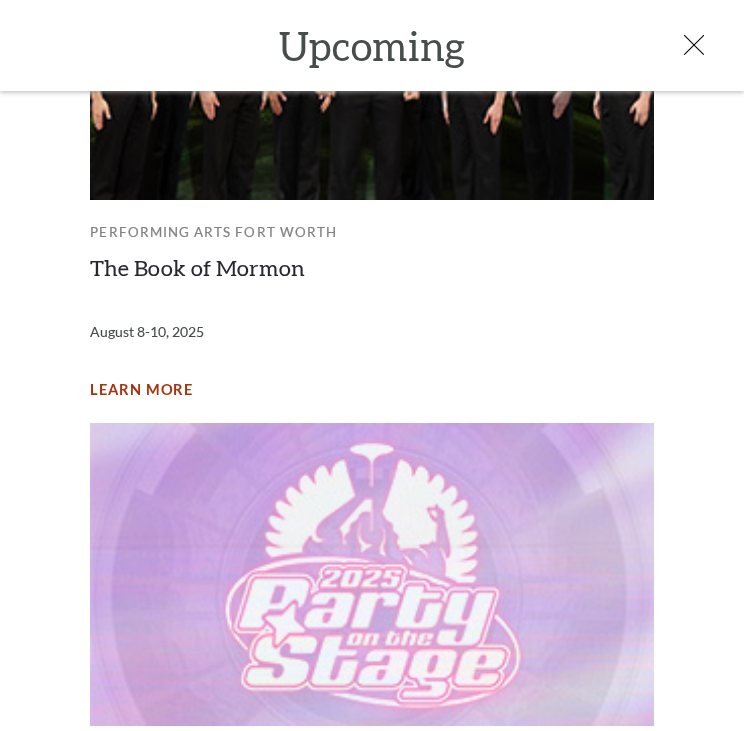 click on "Learn More" at bounding box center [141, 390] 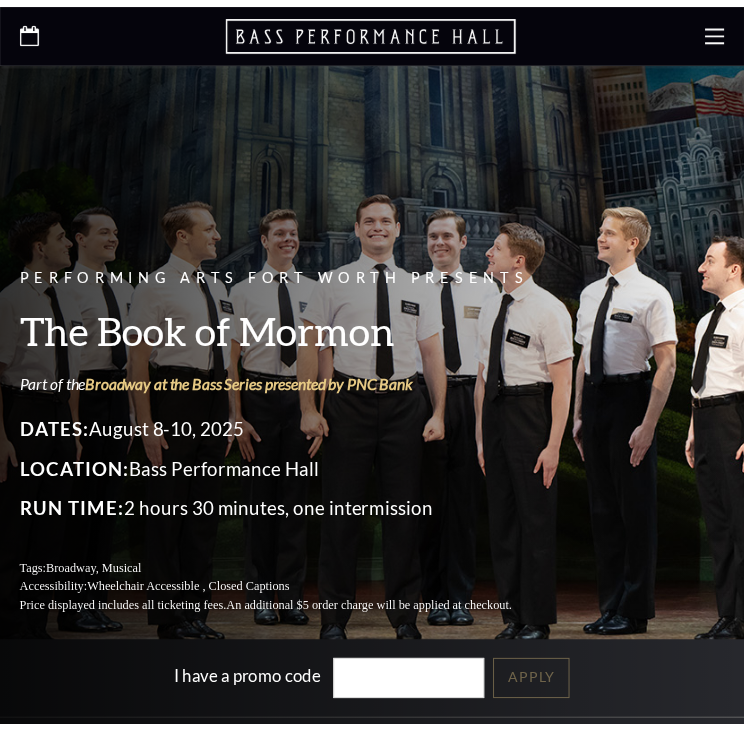 scroll, scrollTop: 0, scrollLeft: 0, axis: both 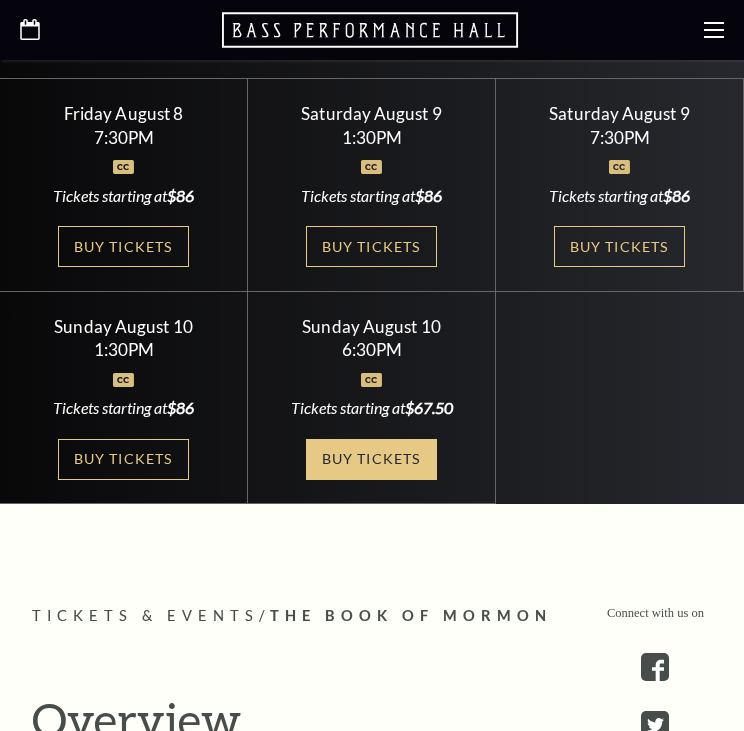 click on "Buy Tickets" at bounding box center (371, 459) 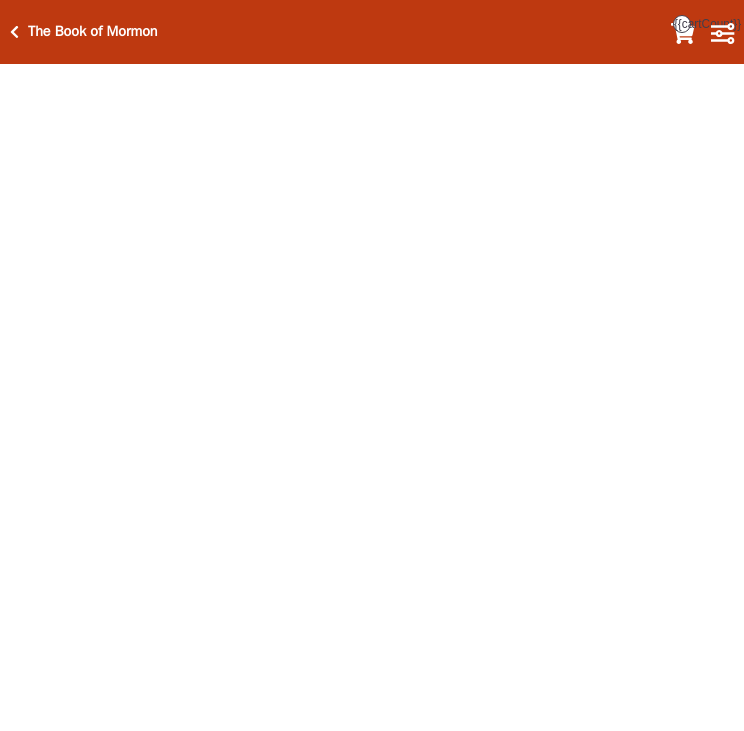 scroll, scrollTop: 0, scrollLeft: 0, axis: both 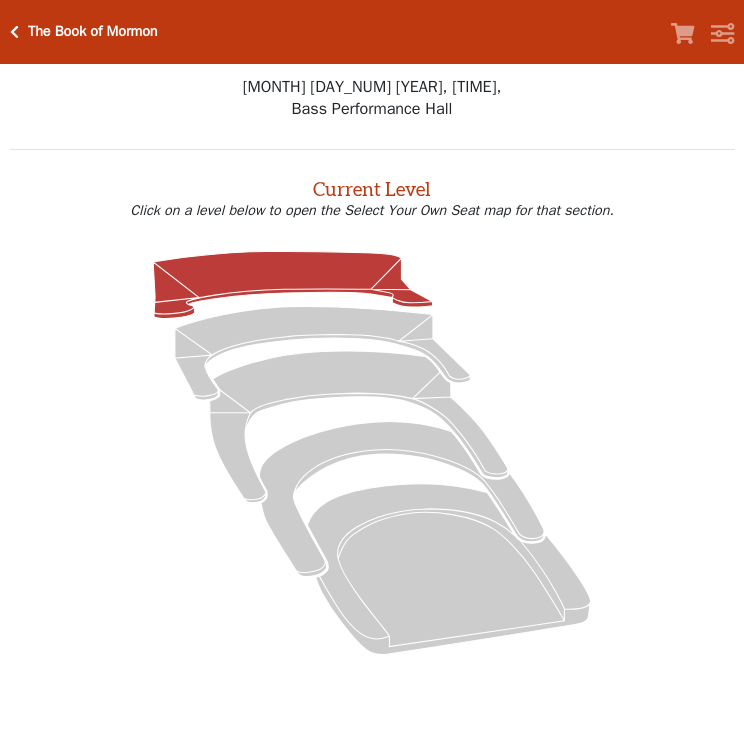 click 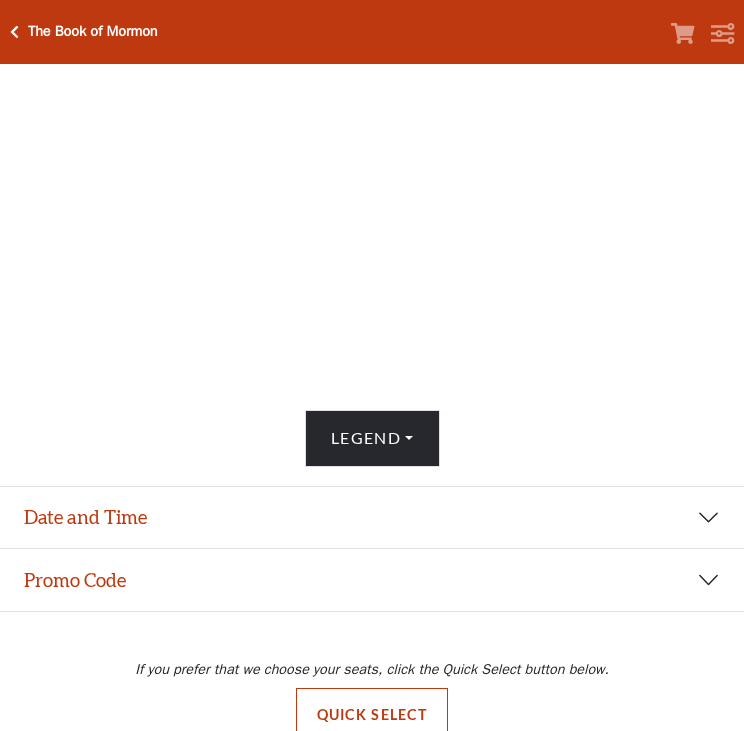 scroll, scrollTop: 658, scrollLeft: 0, axis: vertical 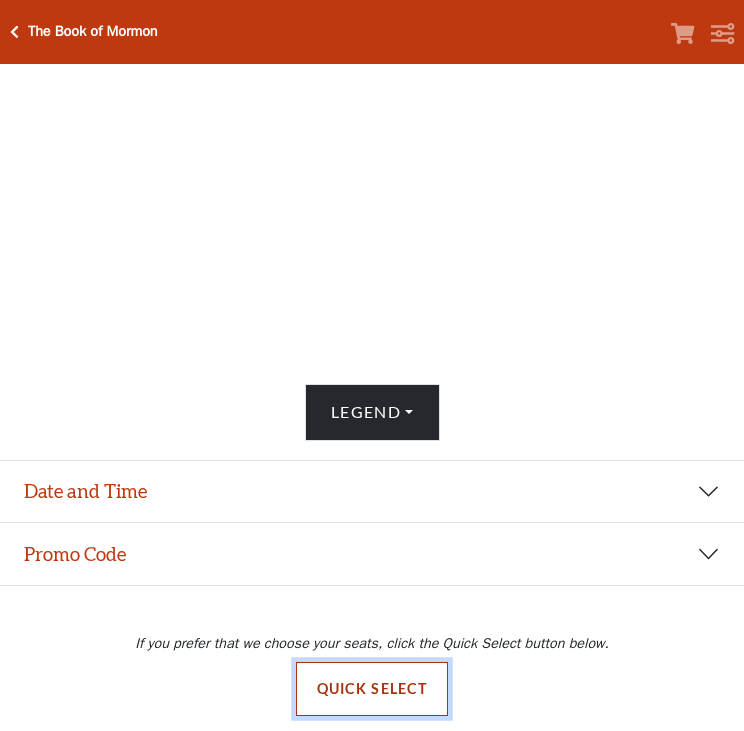 click on "Quick Select" at bounding box center [372, 689] 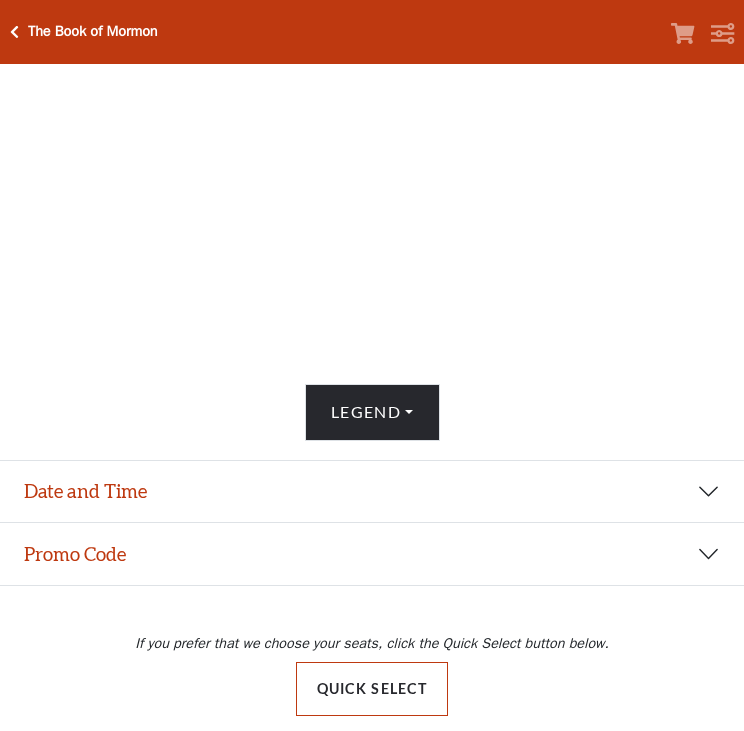 scroll, scrollTop: 0, scrollLeft: 0, axis: both 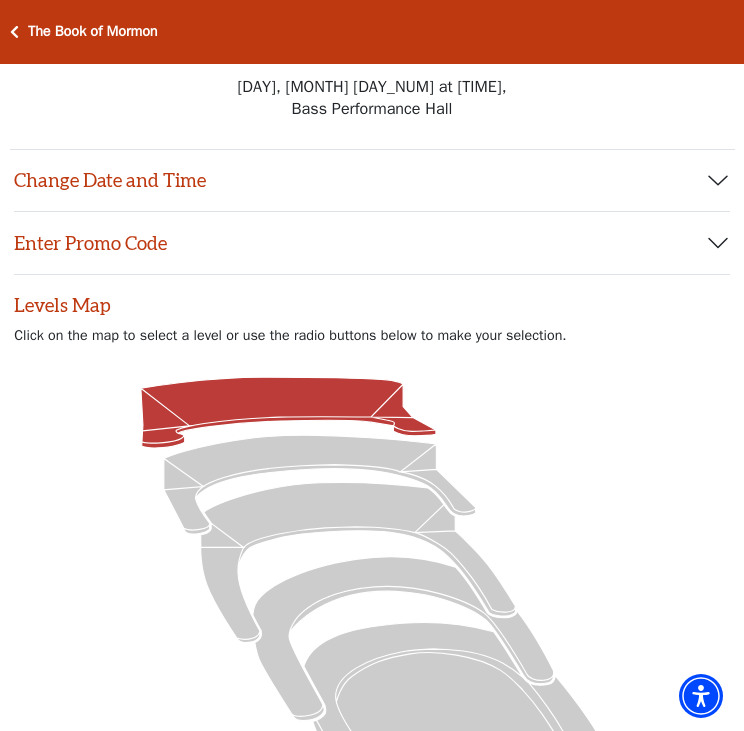 click 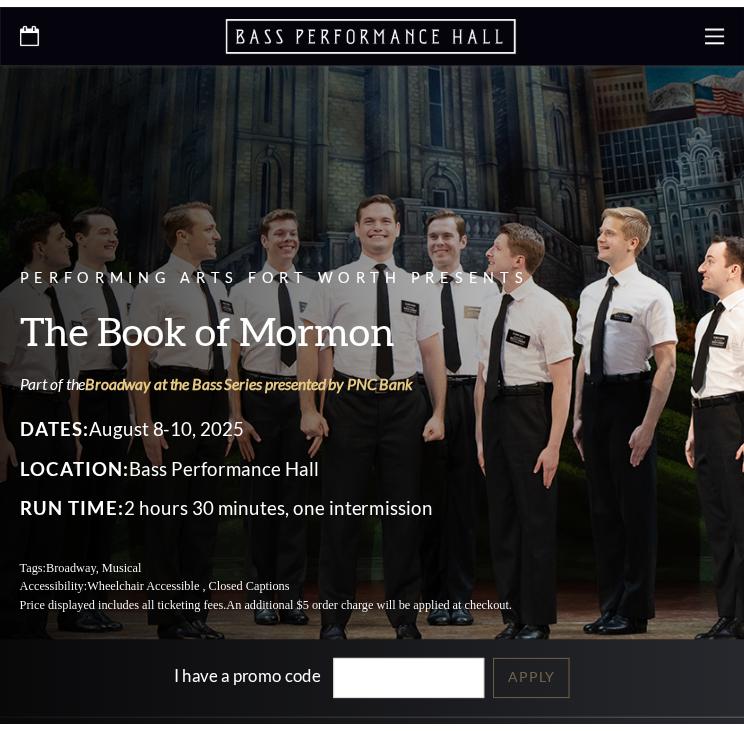 scroll, scrollTop: 0, scrollLeft: 0, axis: both 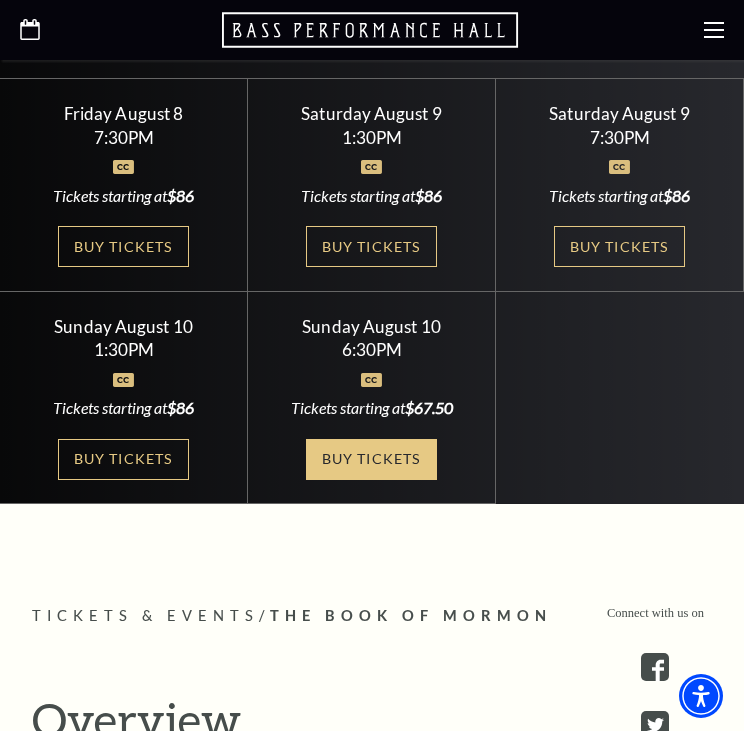 click on "Buy Tickets" at bounding box center [371, 459] 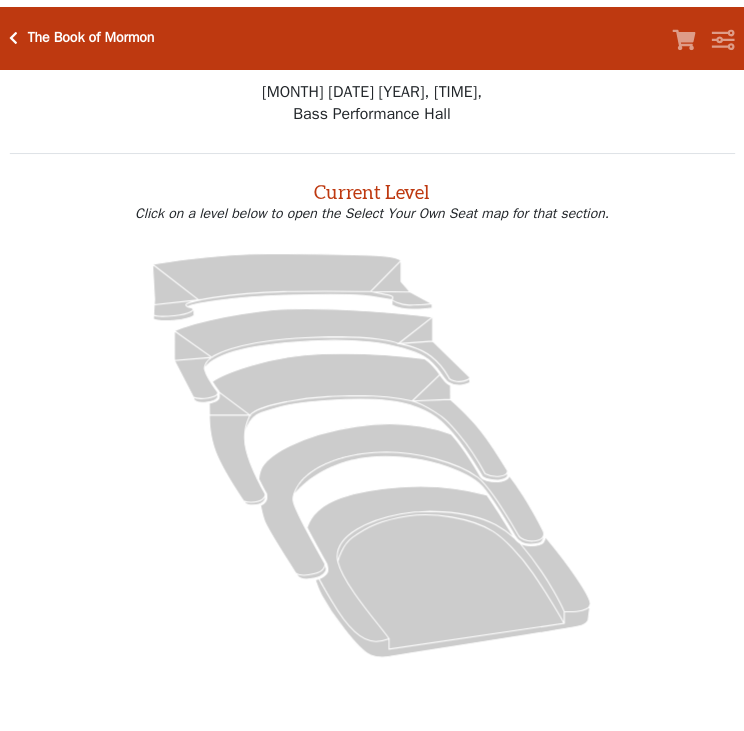 scroll, scrollTop: 0, scrollLeft: 0, axis: both 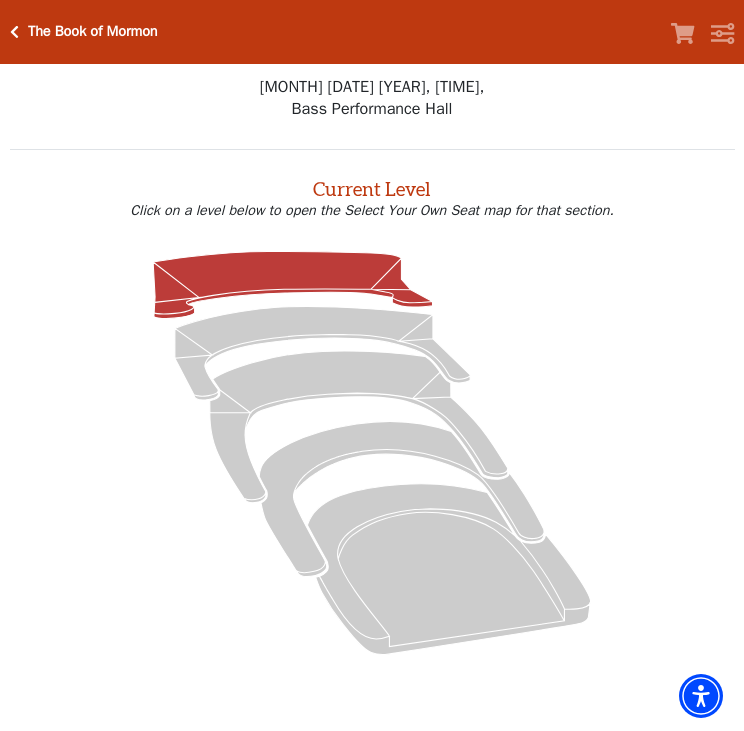 click 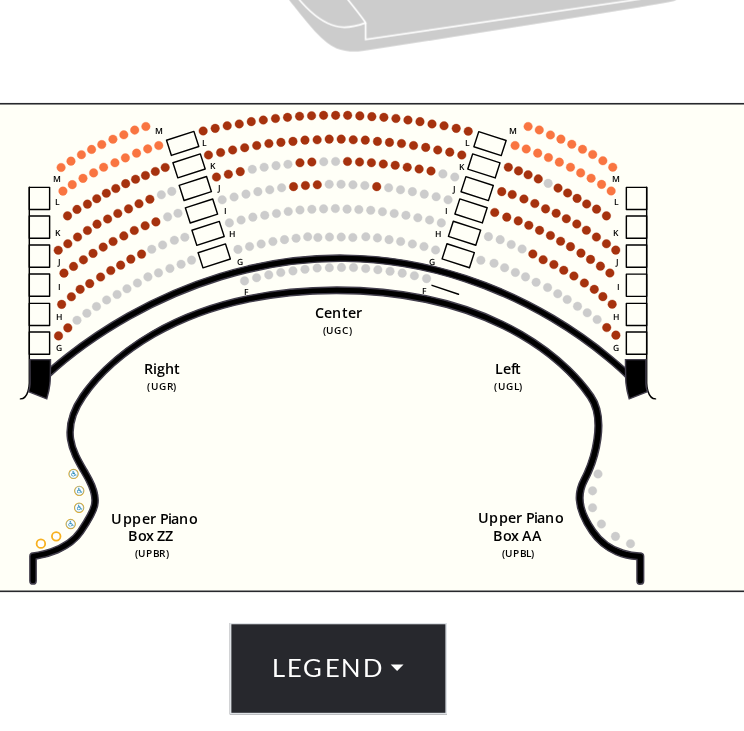 scroll, scrollTop: 542, scrollLeft: 0, axis: vertical 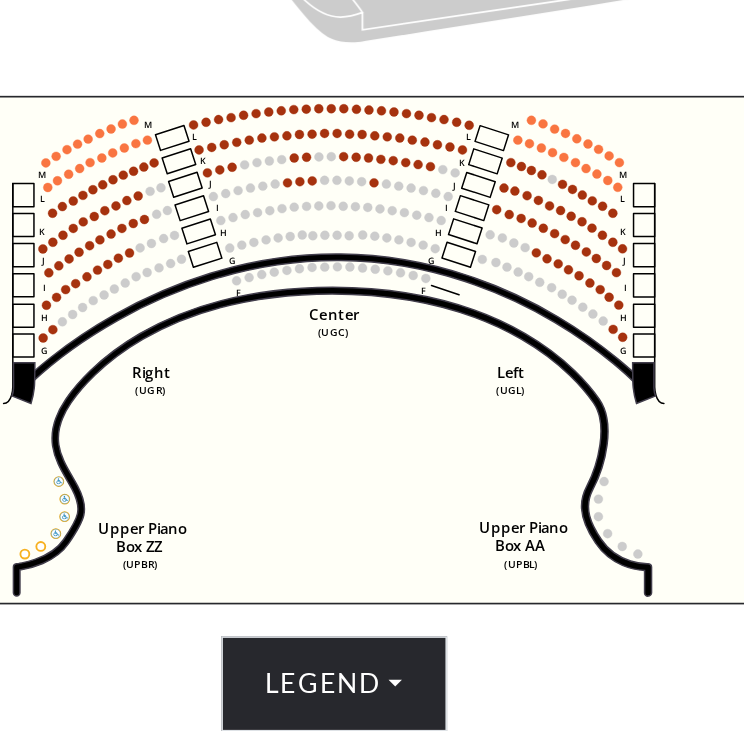 click on "Center   (UGC)   Right   (UGR)   Left   (UGL)   Upper Piano   Box ZZ   (UPBR)   Upper Piano   Box AA   (UPBL)   M   L   K   J   I   H   G   M   L   K   J   I   H   G   M   L   K   J   I   H   G   F   M   L   K   J   I   H   G   F" 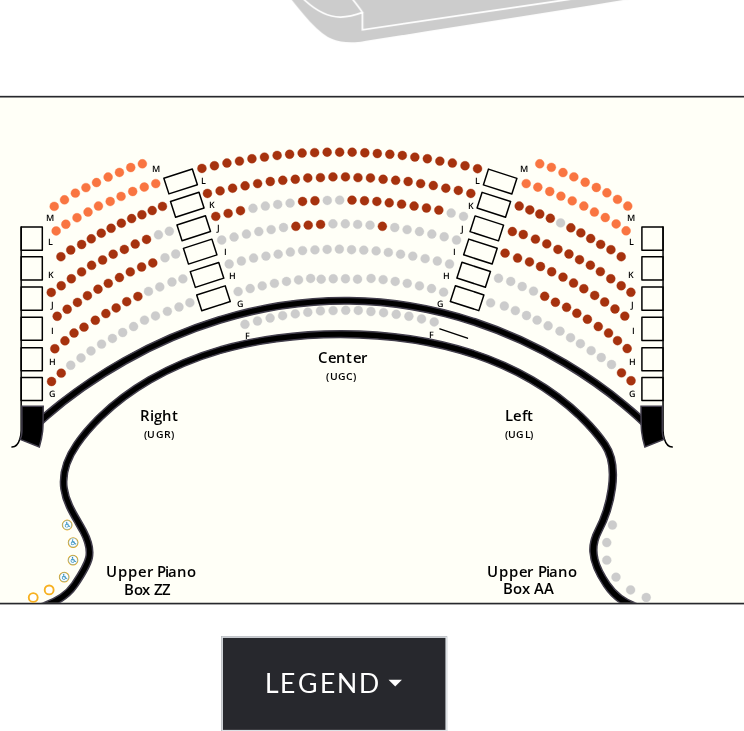 click on "Center   (UGC)   Right   (UGR)   Left   (UGL)   Upper Piano   Box ZZ   (UPBR)   Upper Piano   Box AA   (UPBL)   M   L   K   J   I   H   G   M   L   K   J   I   H   G   M   L   K   J   I   H   G   F   M   L   K   J   I   H   G   F" 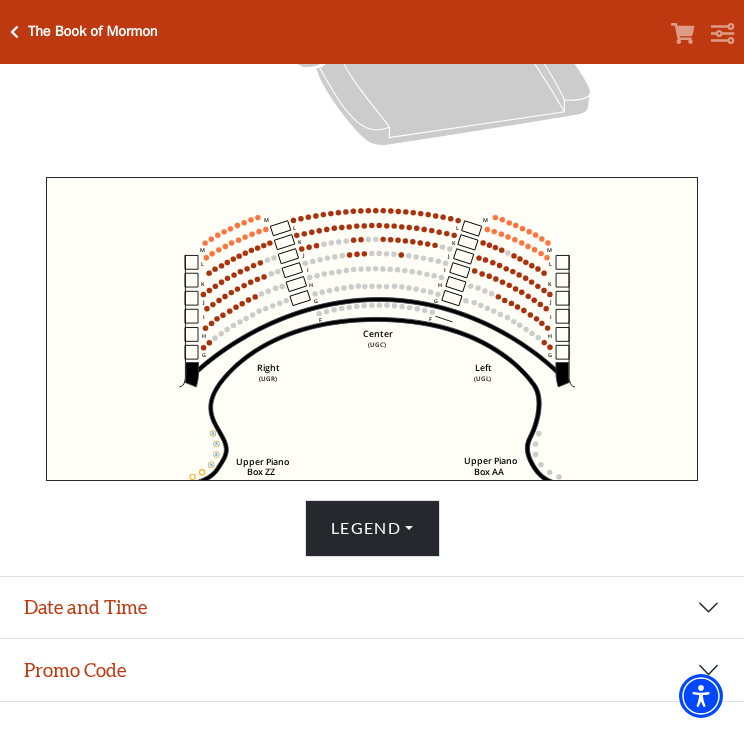 click on "The Book of Mormon   Your Tickets       Filters" at bounding box center [372, 32] 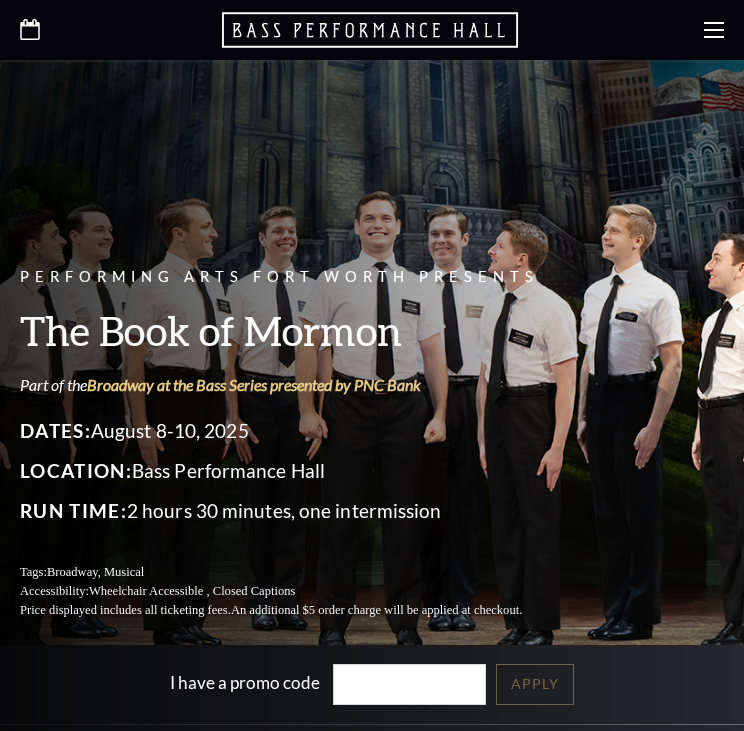 scroll, scrollTop: 0, scrollLeft: 0, axis: both 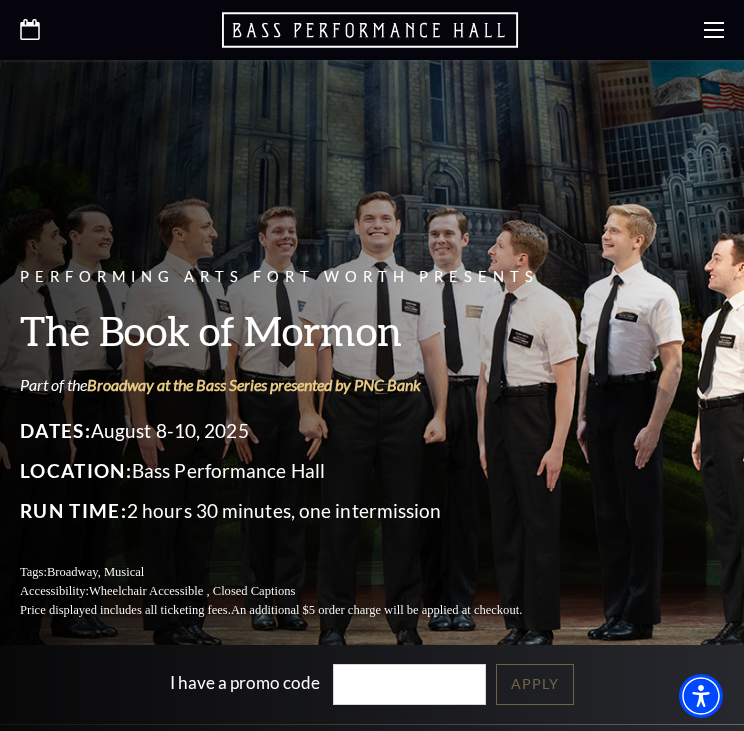drag, startPoint x: 30, startPoint y: 32, endPoint x: 63, endPoint y: 83, distance: 60.74537 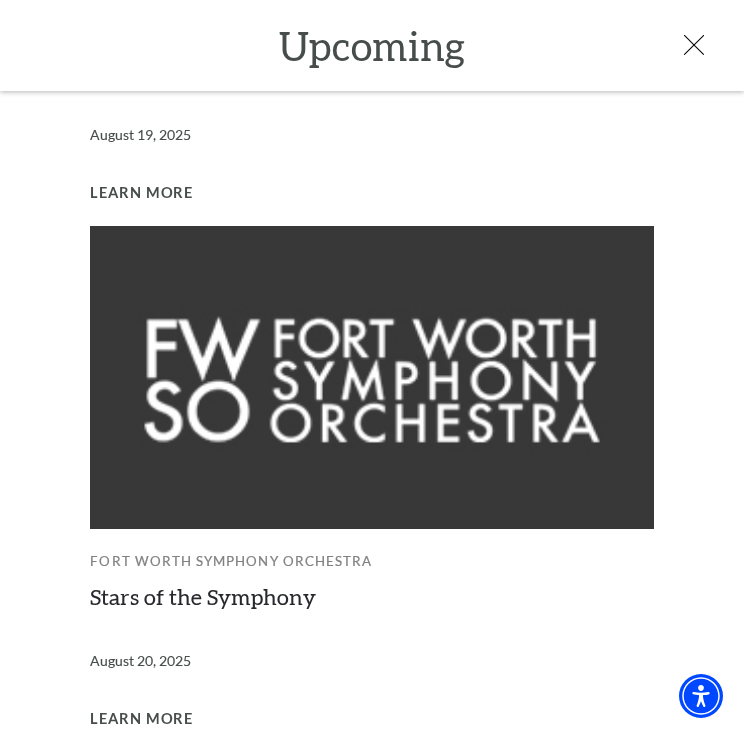 scroll, scrollTop: 1548, scrollLeft: 0, axis: vertical 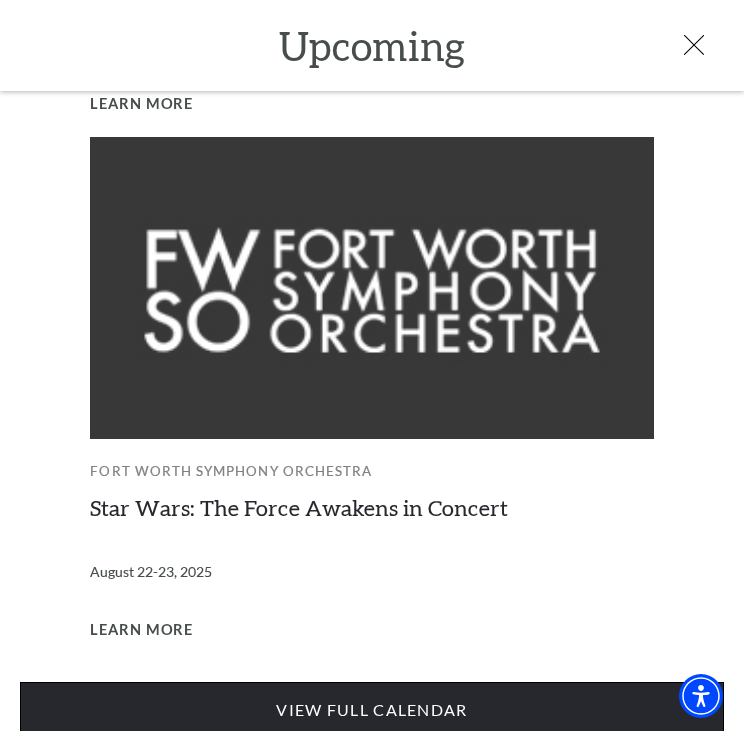 click on "View Full Calendar" at bounding box center [372, 710] 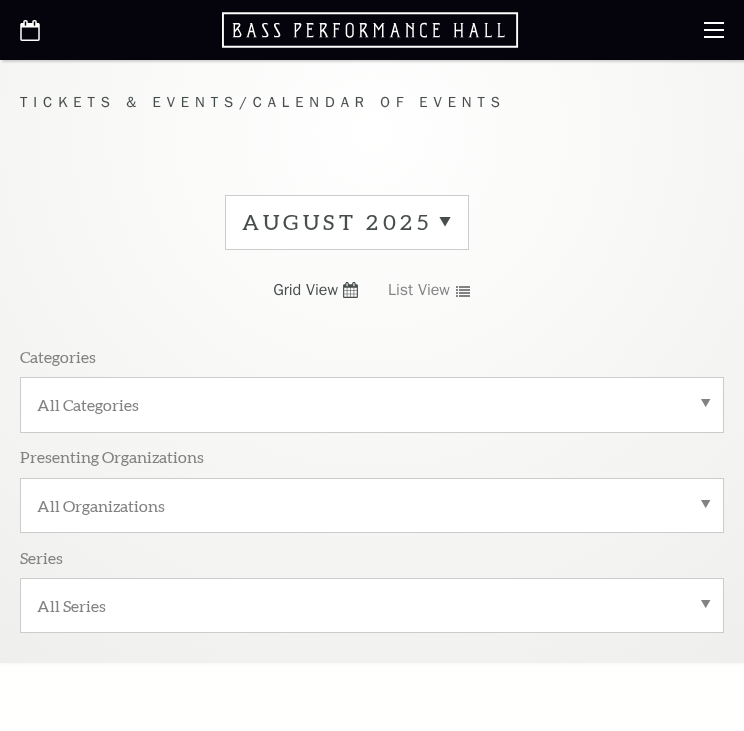 scroll, scrollTop: 0, scrollLeft: 0, axis: both 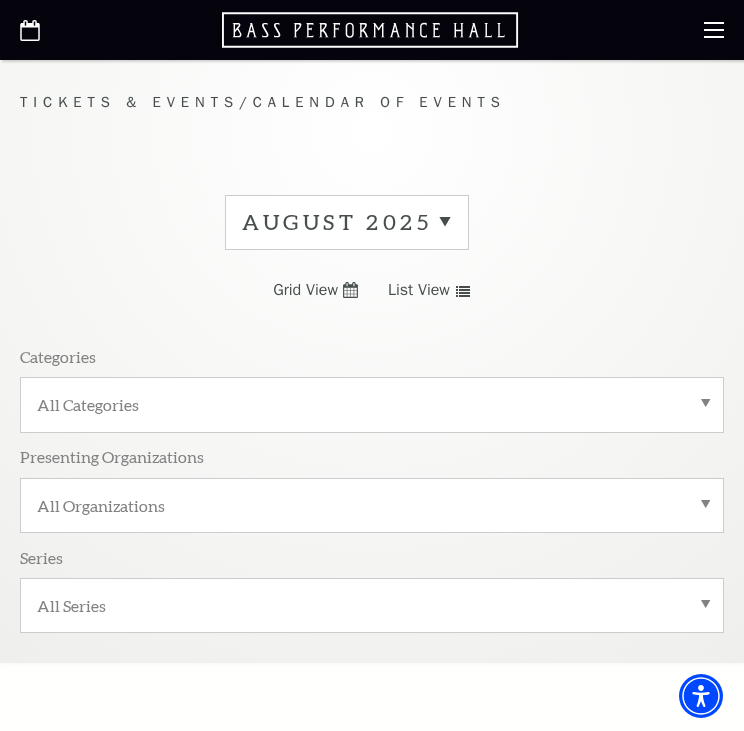 click on "August 2025" at bounding box center (347, 222) 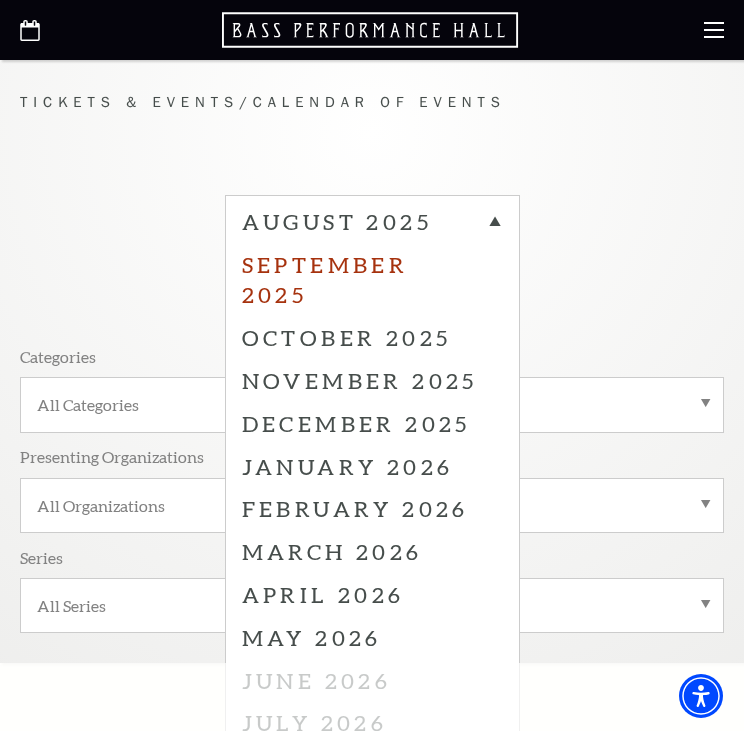 click on "September 2025" at bounding box center [372, 280] 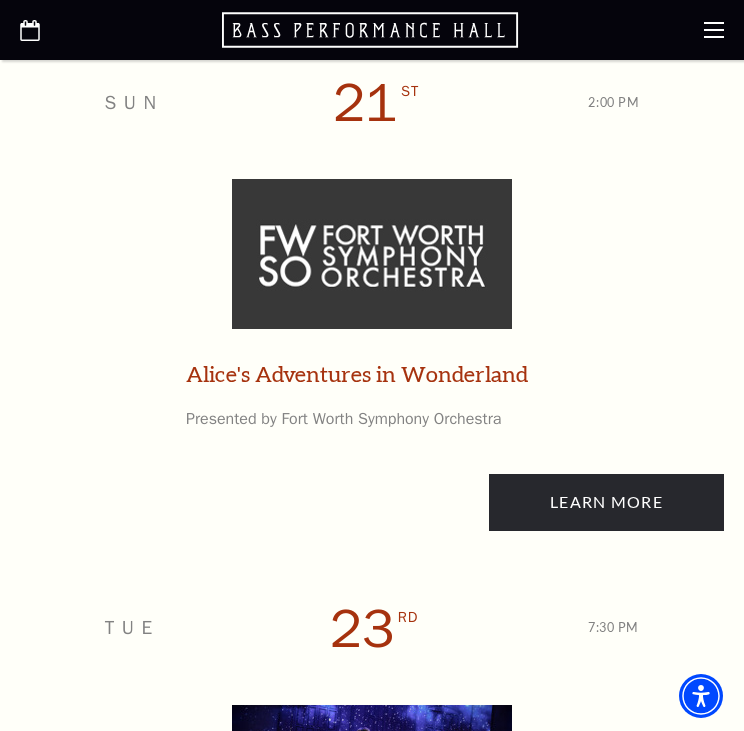 scroll, scrollTop: 4433, scrollLeft: 0, axis: vertical 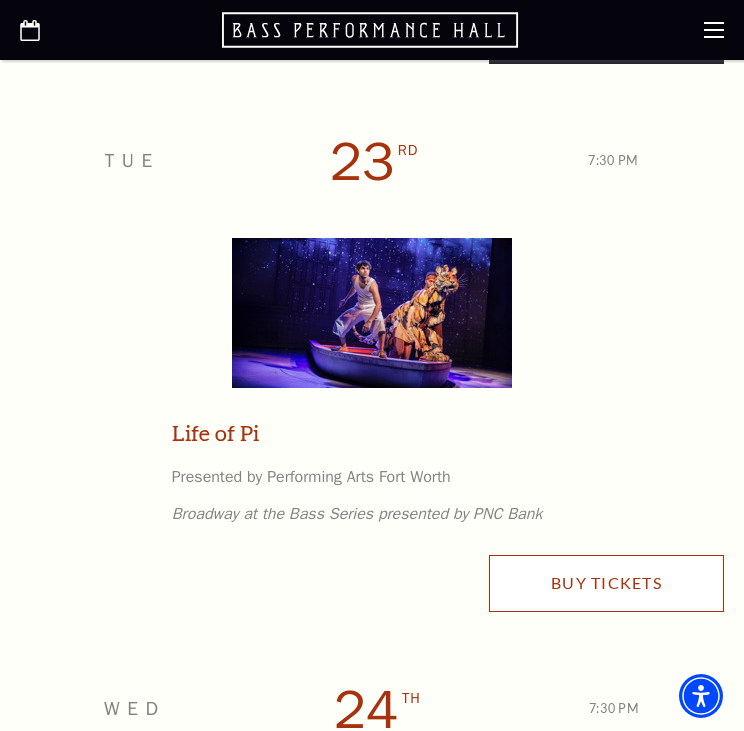 click on "Buy Tickets" at bounding box center (606, 583) 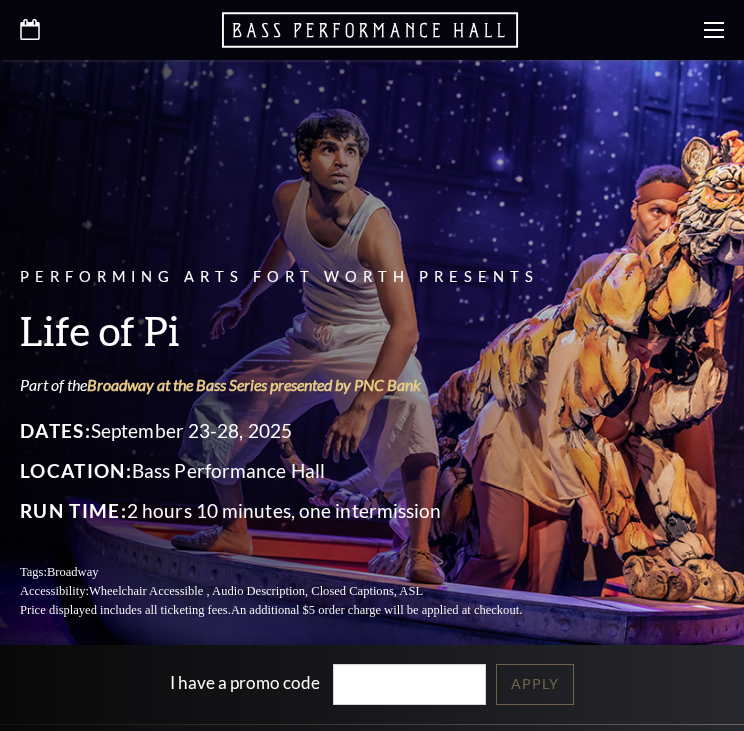 scroll, scrollTop: 0, scrollLeft: 0, axis: both 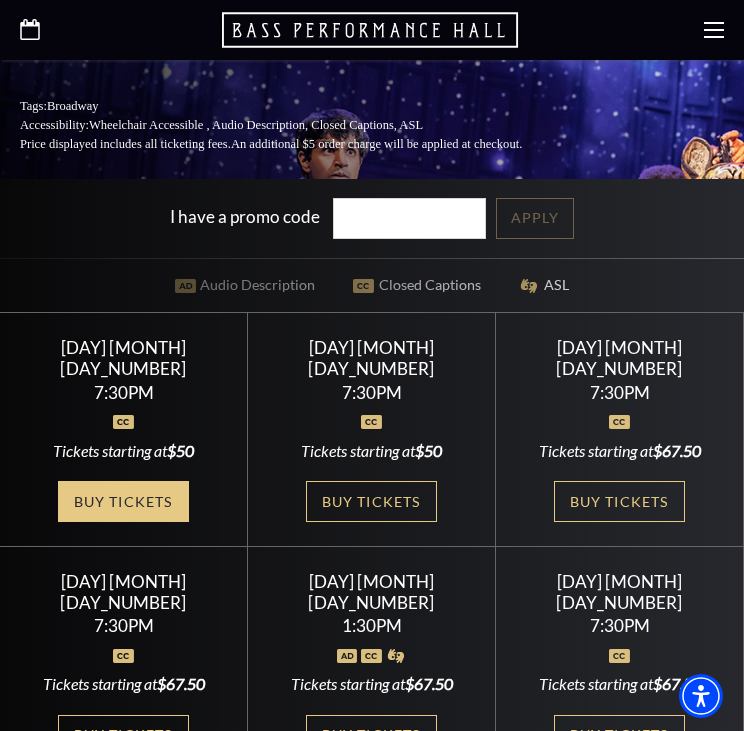 click on "Buy Tickets" at bounding box center [123, 501] 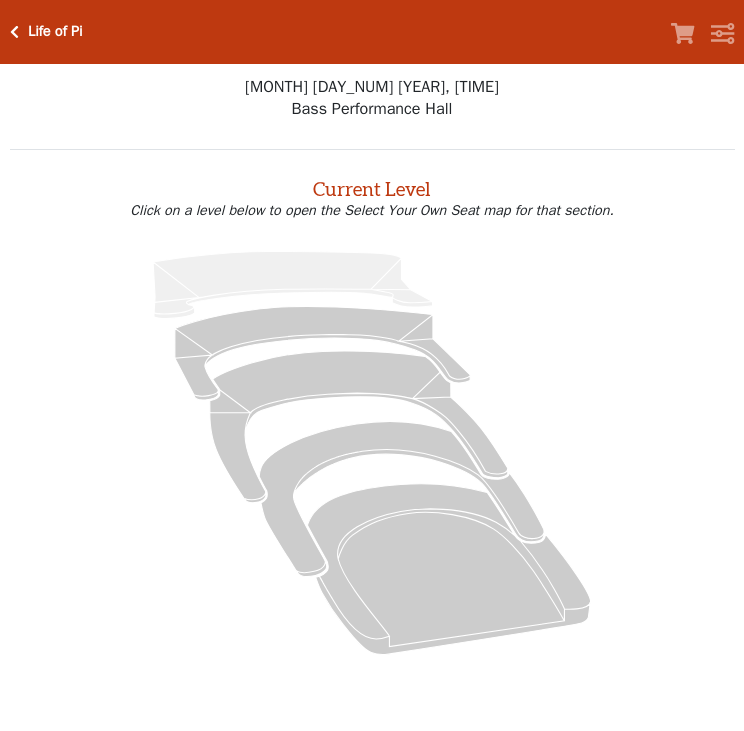 scroll, scrollTop: 0, scrollLeft: 0, axis: both 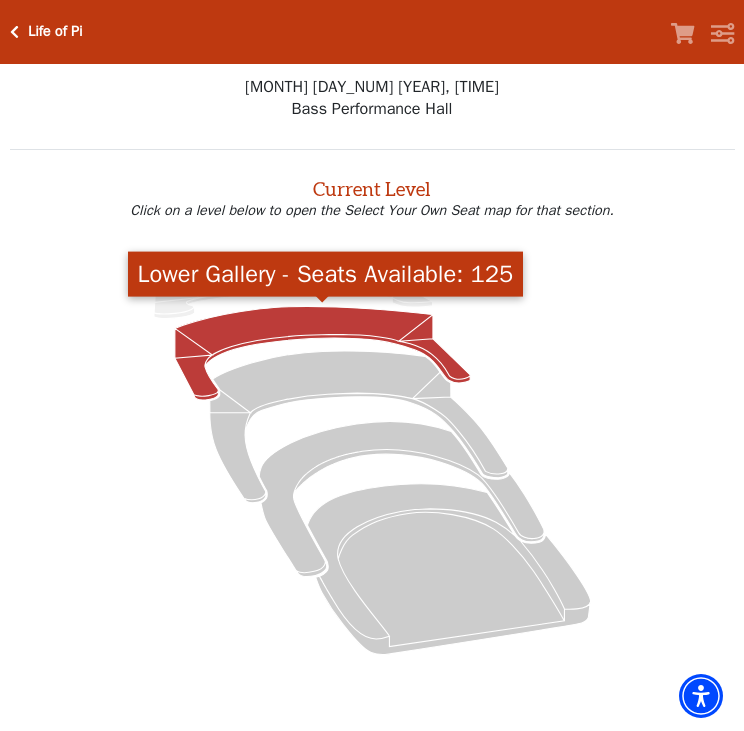 click 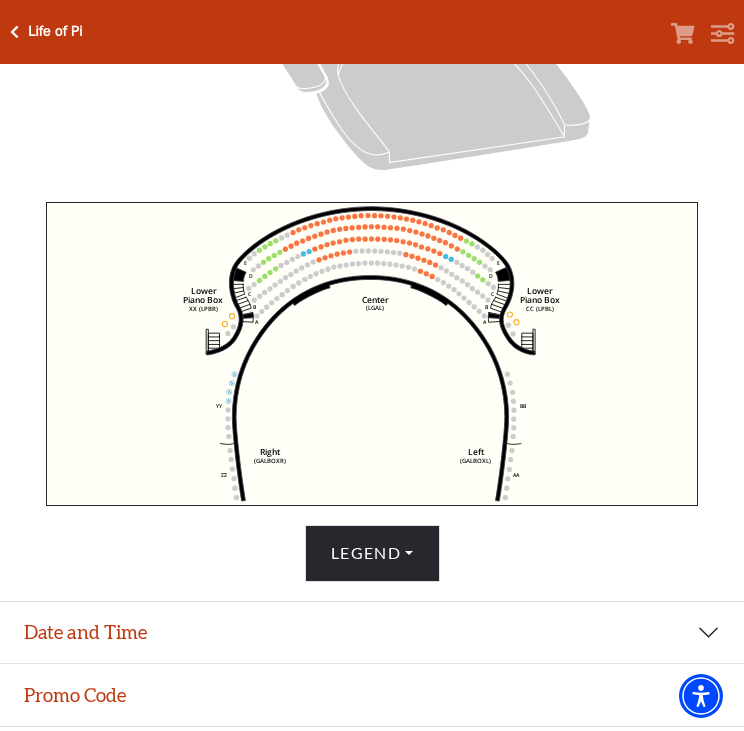 scroll, scrollTop: 542, scrollLeft: 0, axis: vertical 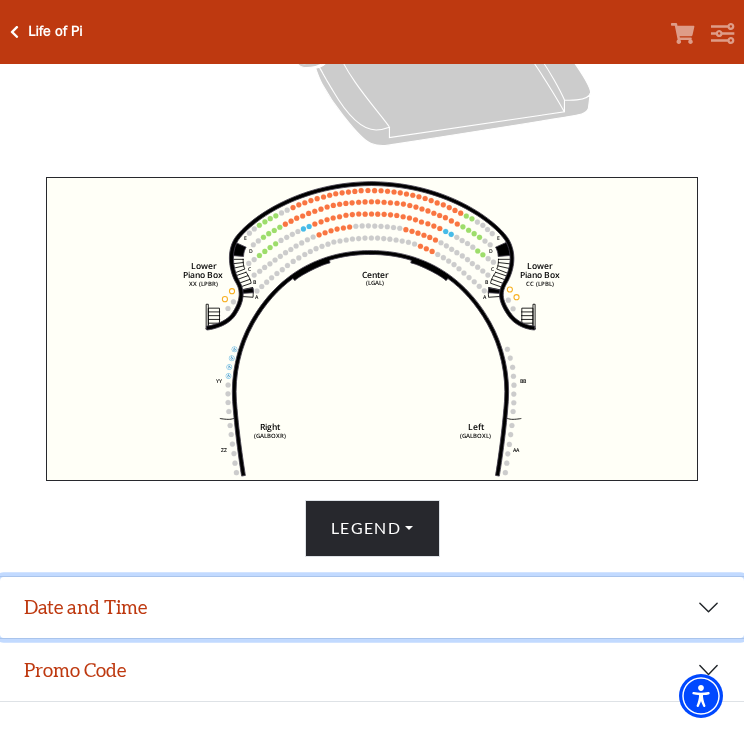 click on "Date and Time" at bounding box center (372, 608) 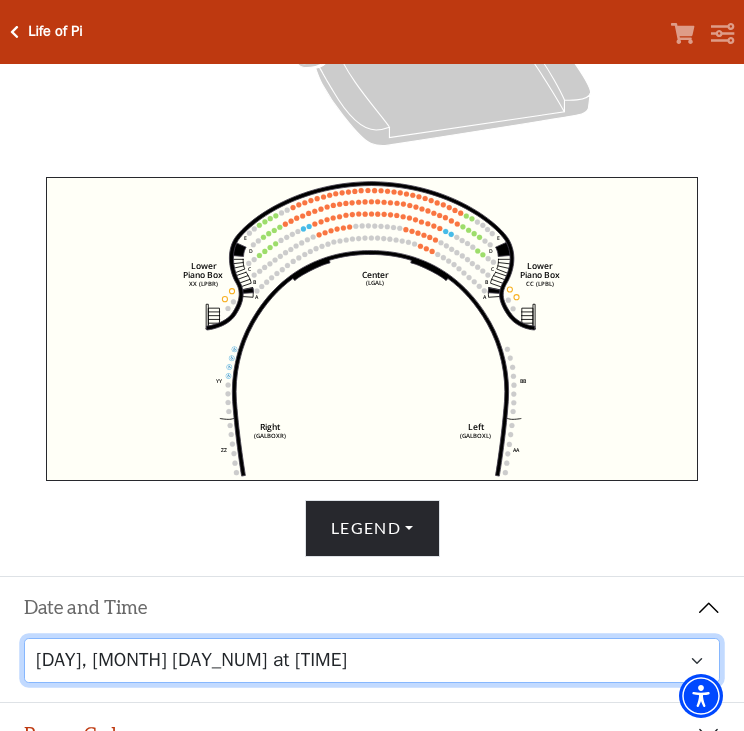 click on "Tuesday, September 23 at 7:30 PM Wednesday, September 24 at 7:30 PM Thursday, September 25 at 7:30 PM Friday, September 26 at 7:30 PM Saturday, September 27 at 1:30 PM Saturday, September 27 at 7:30 PM Sunday, September 28 at 1:30 PM Sunday, September 28 at 6:30 PM" at bounding box center (372, 660) 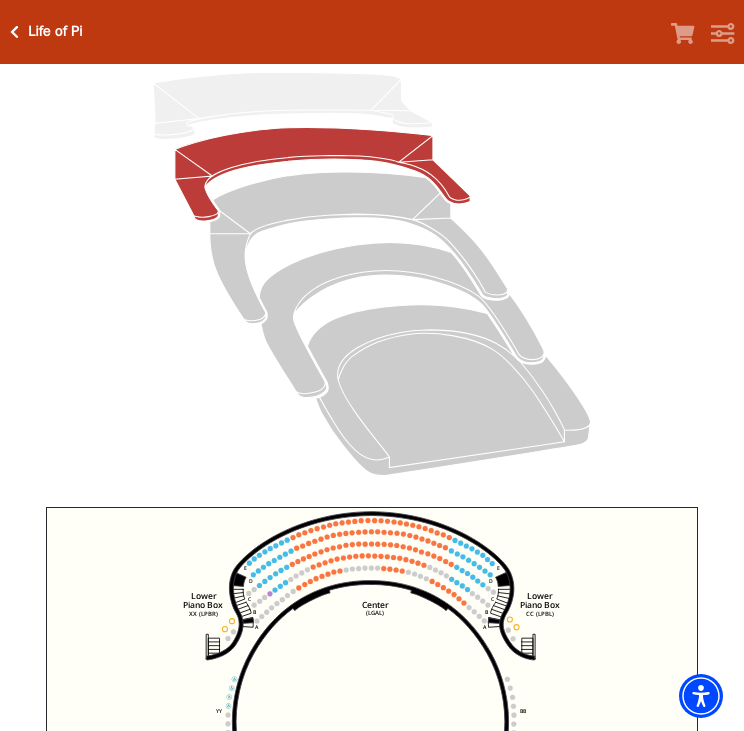 scroll, scrollTop: 76, scrollLeft: 0, axis: vertical 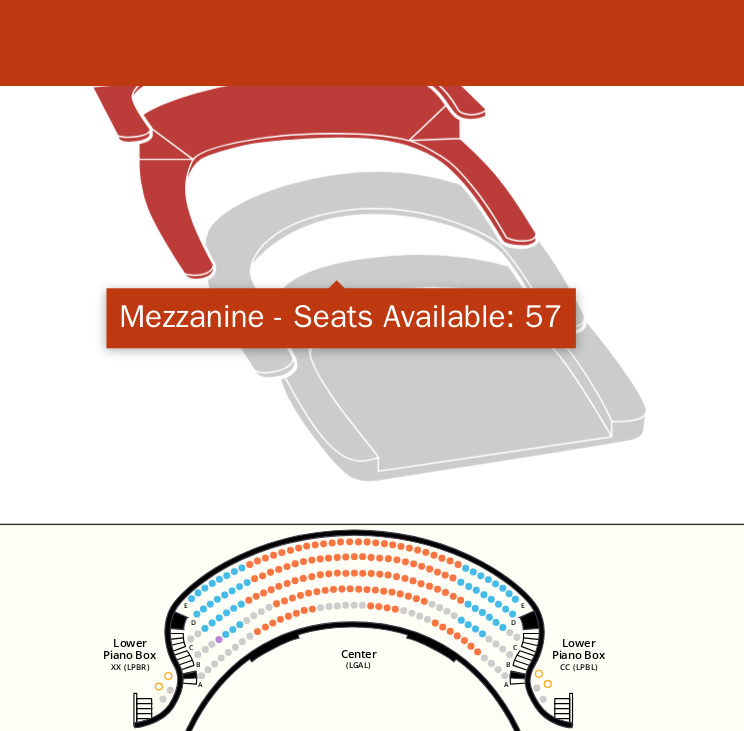 click 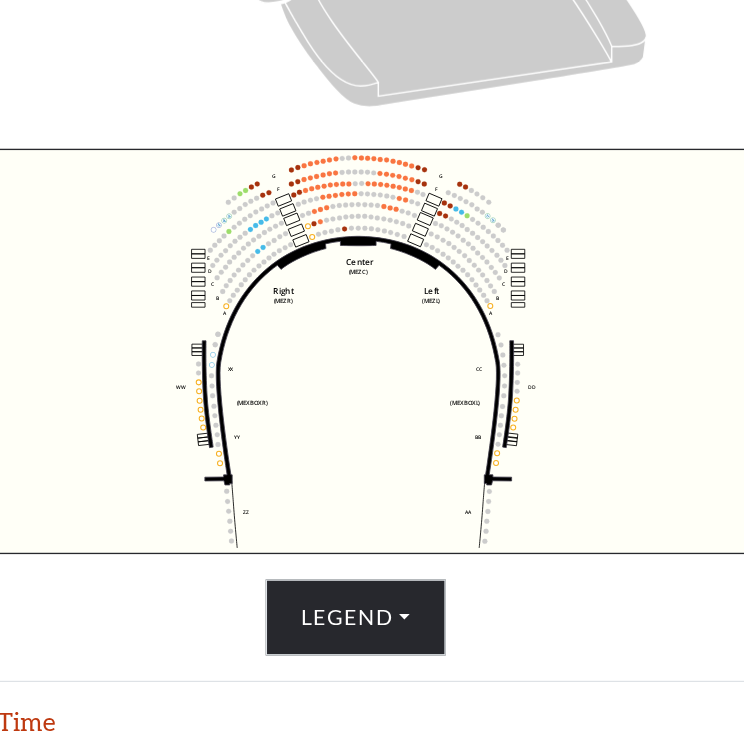 scroll, scrollTop: 424, scrollLeft: 0, axis: vertical 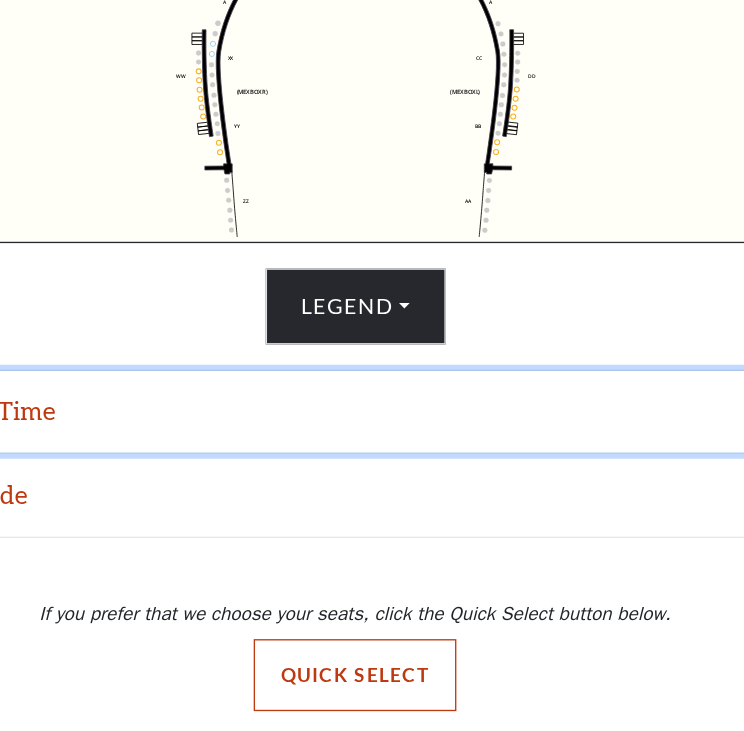 click on "Date and Time" at bounding box center (372, 492) 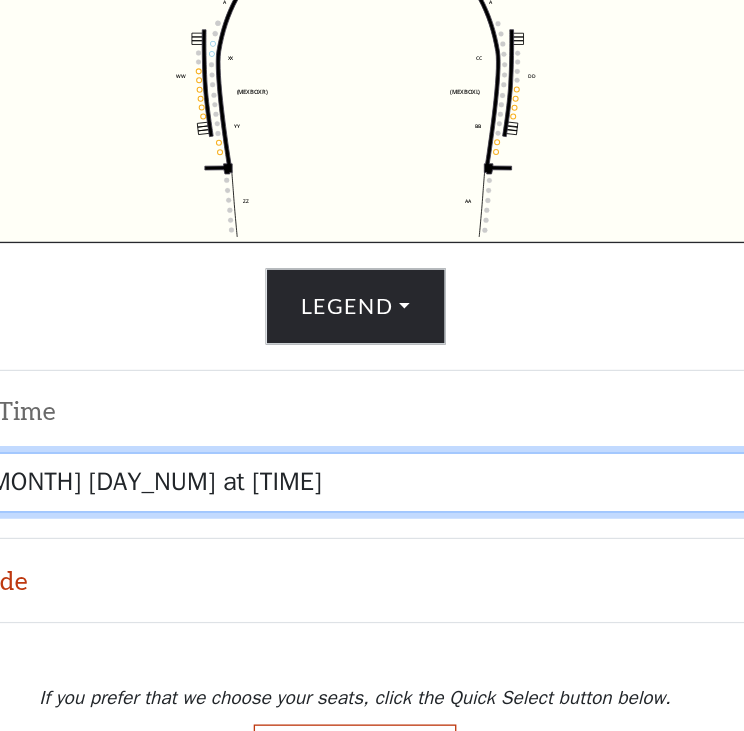 click on "Tuesday, September 23 at 7:30 PM Wednesday, September 24 at 7:30 PM Thursday, September 25 at 7:30 PM Friday, September 26 at 7:30 PM Saturday, September 27 at 1:30 PM Saturday, September 27 at 7:30 PM Sunday, September 28 at 1:30 PM Sunday, September 28 at 6:30 PM" at bounding box center [372, 544] 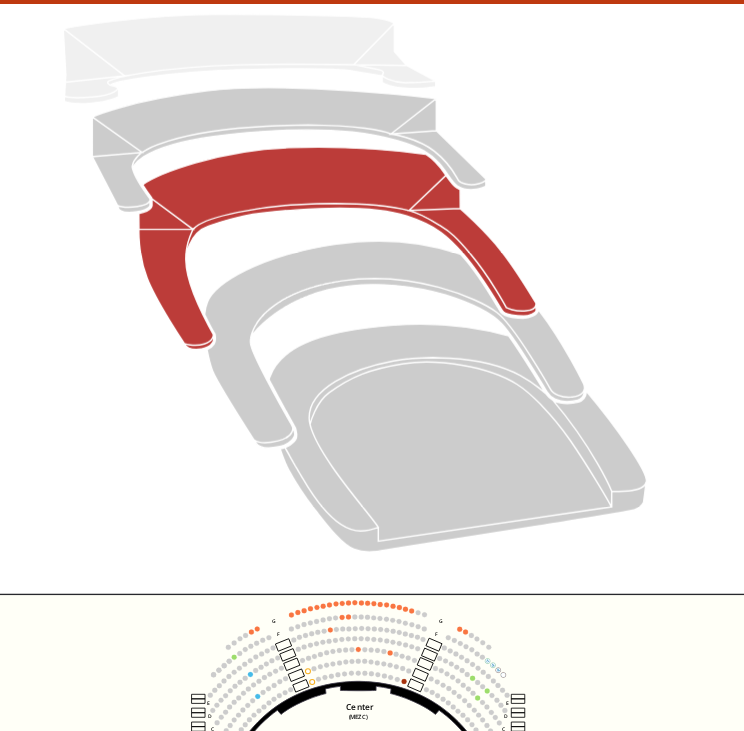 scroll, scrollTop: 76, scrollLeft: 0, axis: vertical 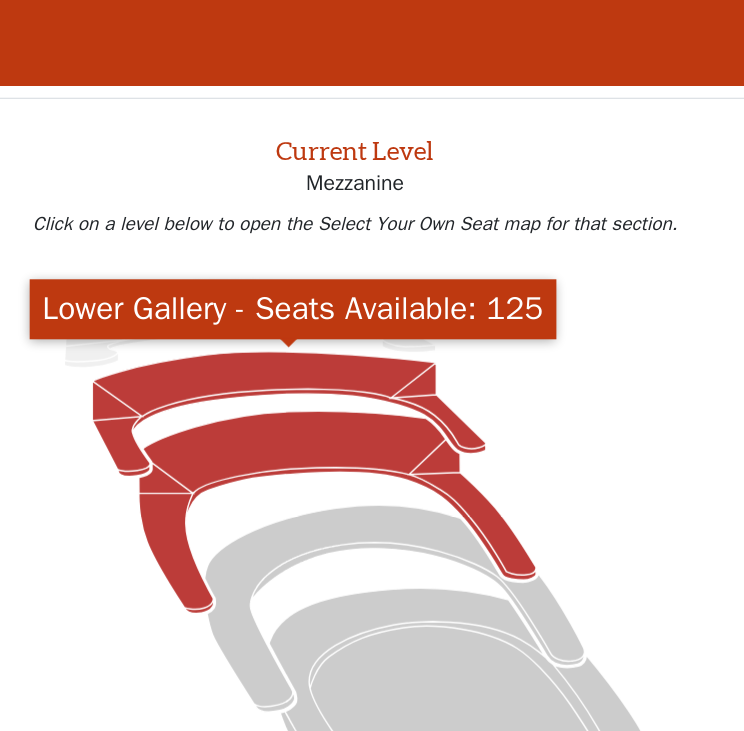 click 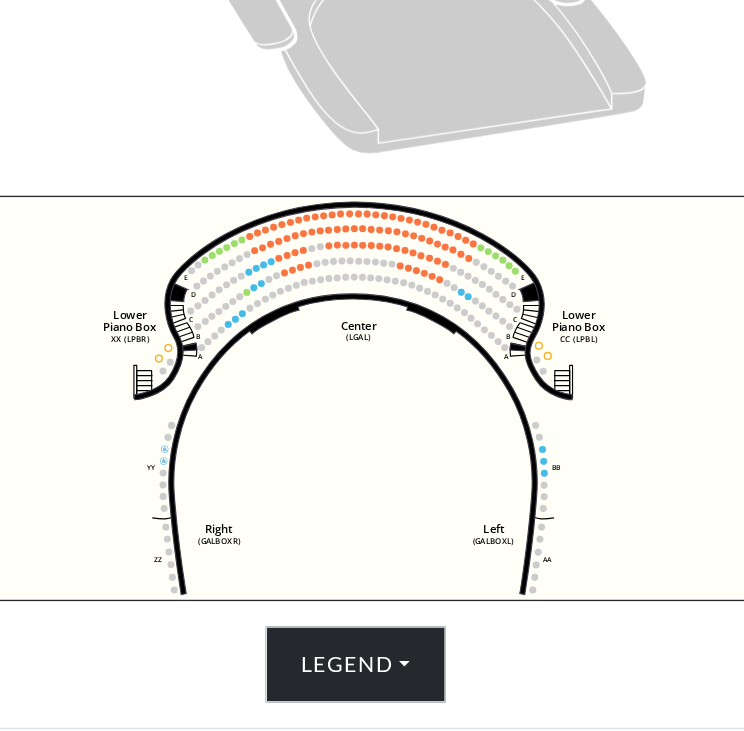 scroll, scrollTop: 425, scrollLeft: 0, axis: vertical 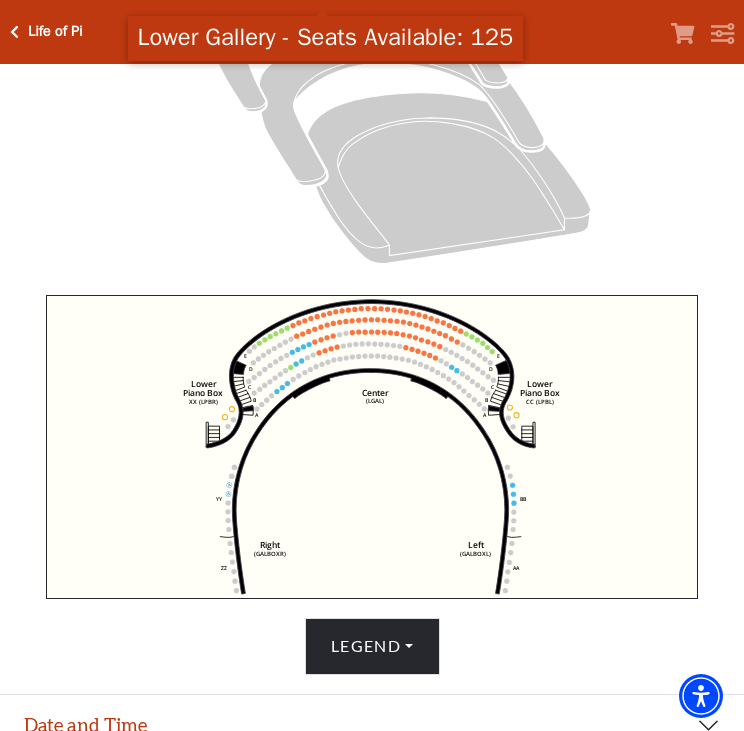 click 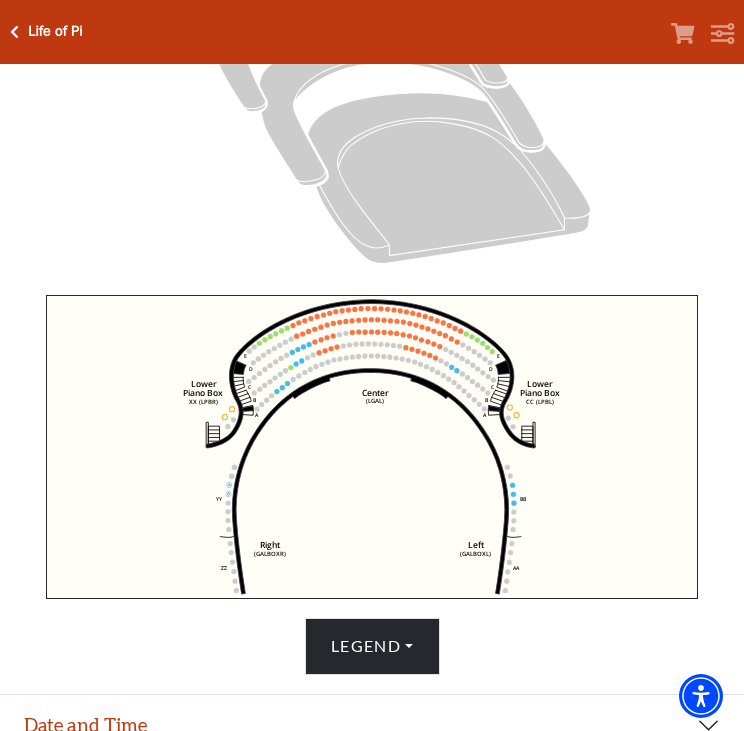 drag, startPoint x: 145, startPoint y: 187, endPoint x: 35, endPoint y: 83, distance: 151.38031 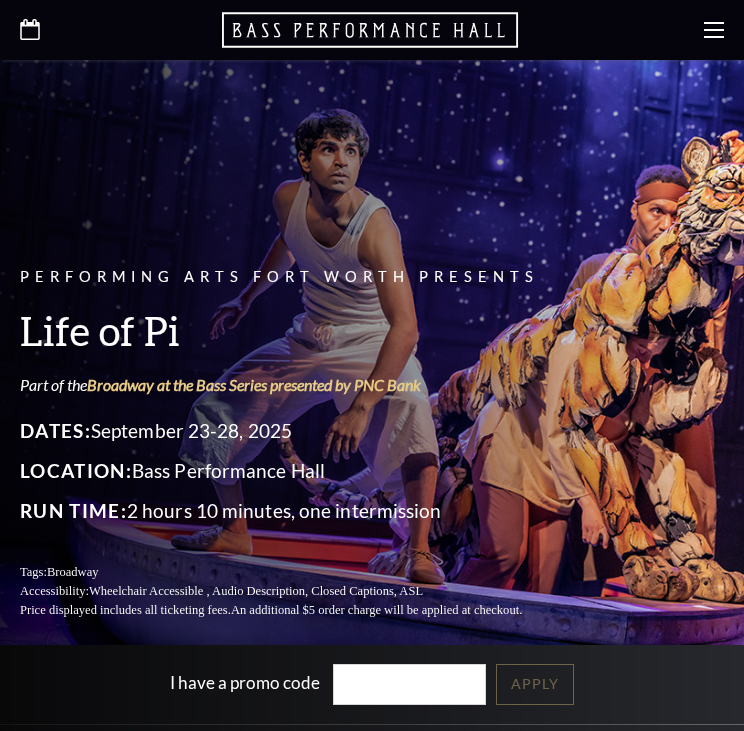 scroll, scrollTop: 0, scrollLeft: 0, axis: both 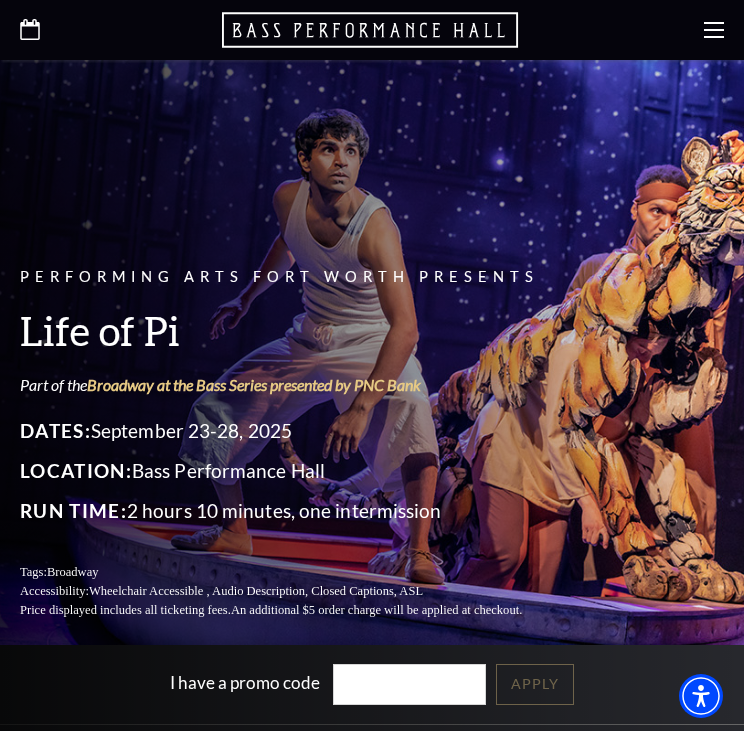 click 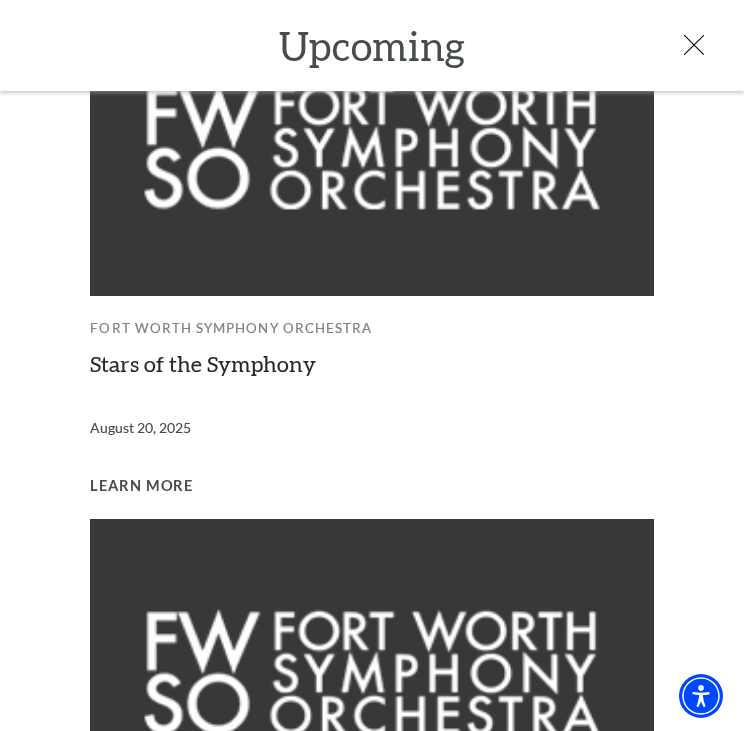 scroll, scrollTop: 1548, scrollLeft: 0, axis: vertical 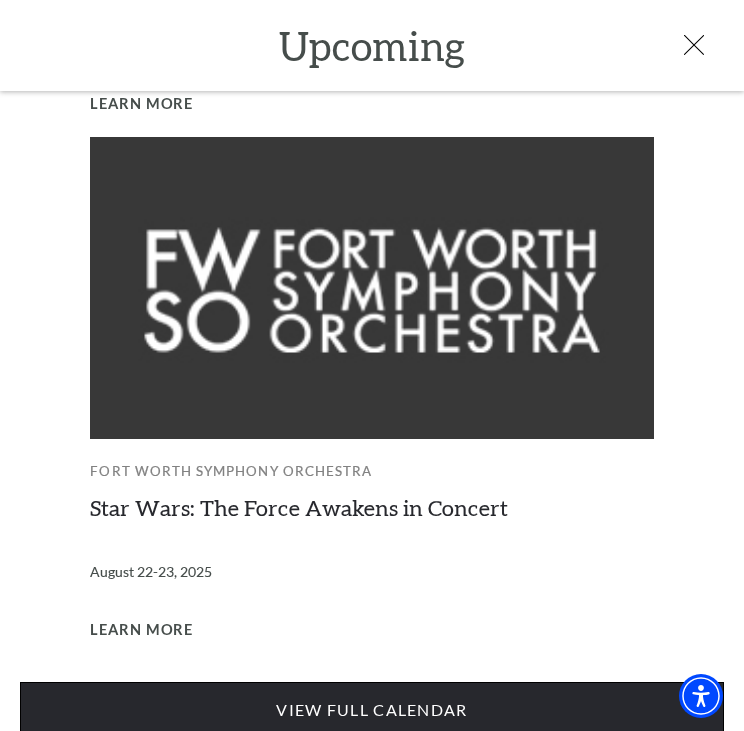 drag, startPoint x: 184, startPoint y: 684, endPoint x: 96, endPoint y: 563, distance: 149.61618 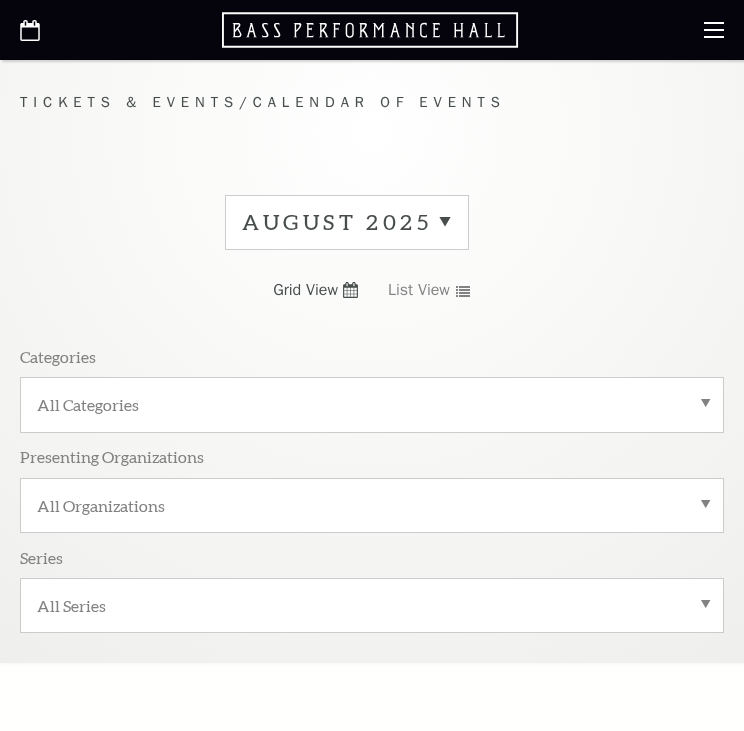 scroll, scrollTop: 0, scrollLeft: 0, axis: both 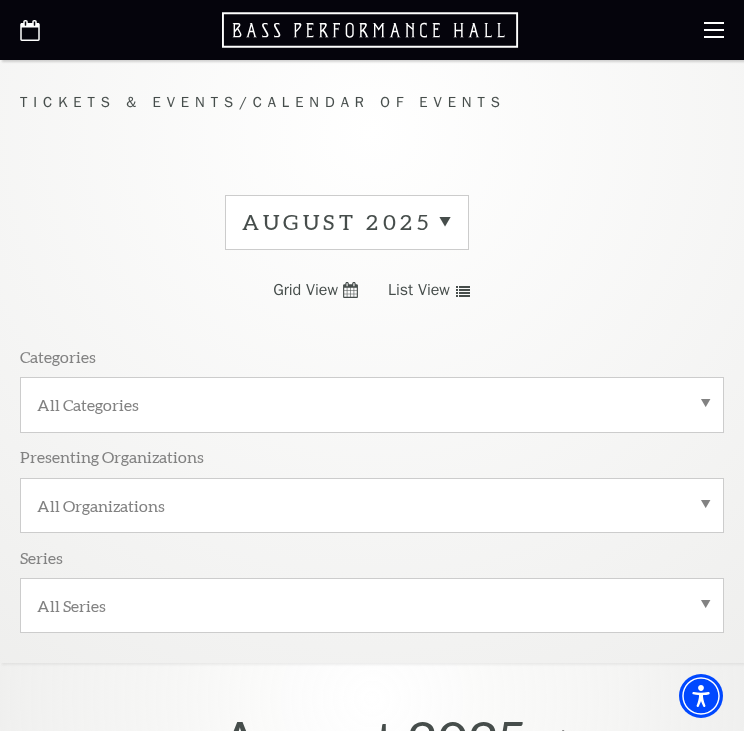 click on "August 2025" at bounding box center [347, 222] 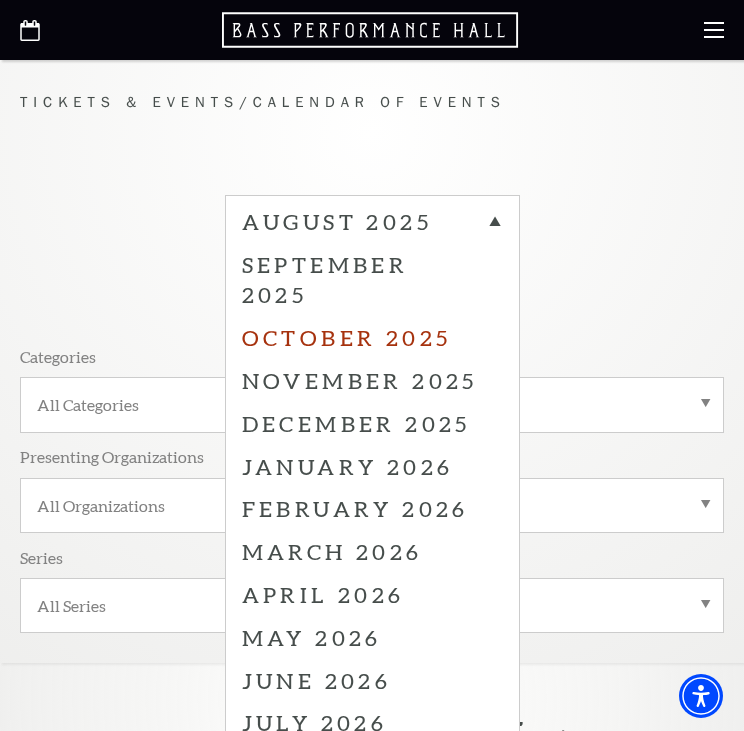 click on "October 2025" at bounding box center [372, 337] 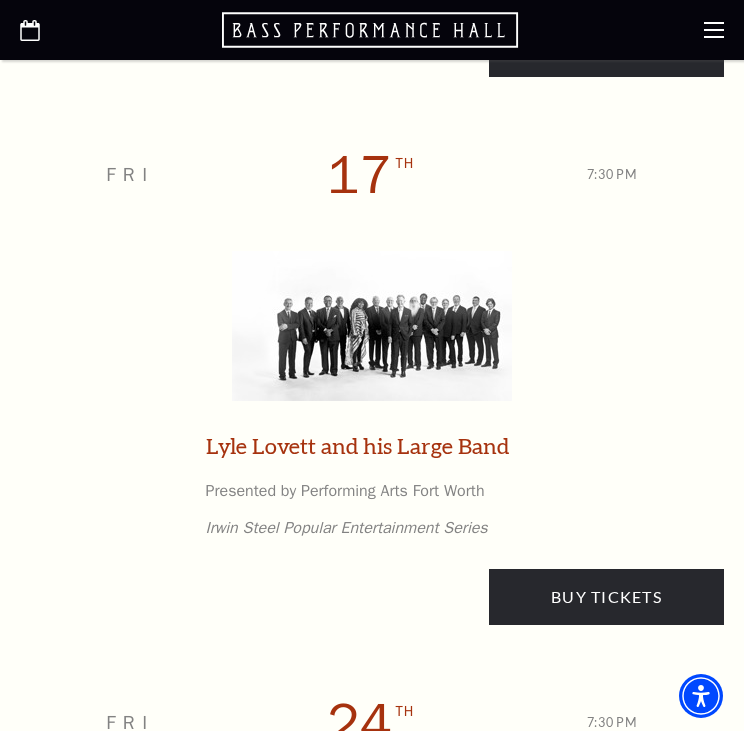 scroll, scrollTop: 3966, scrollLeft: 0, axis: vertical 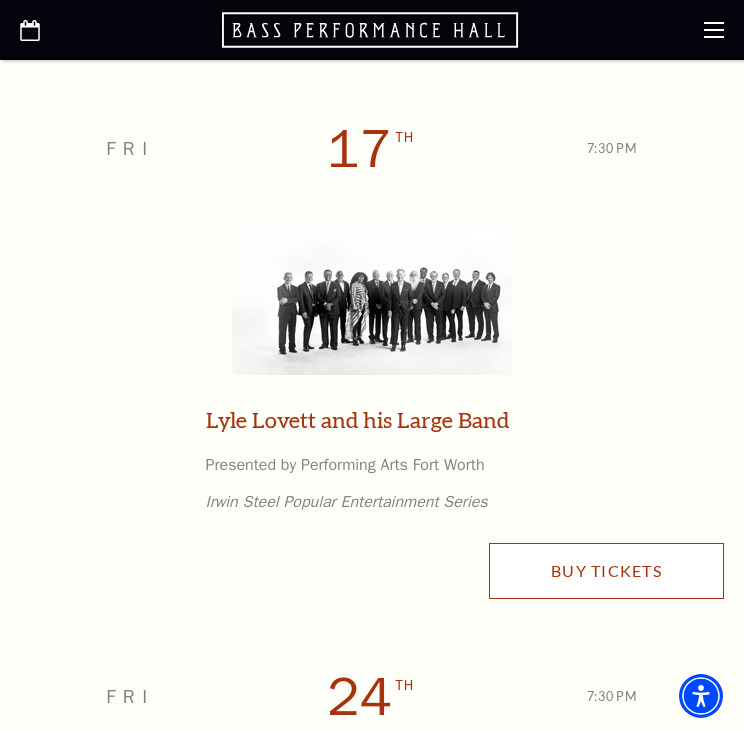 click on "Buy Tickets" at bounding box center [606, 571] 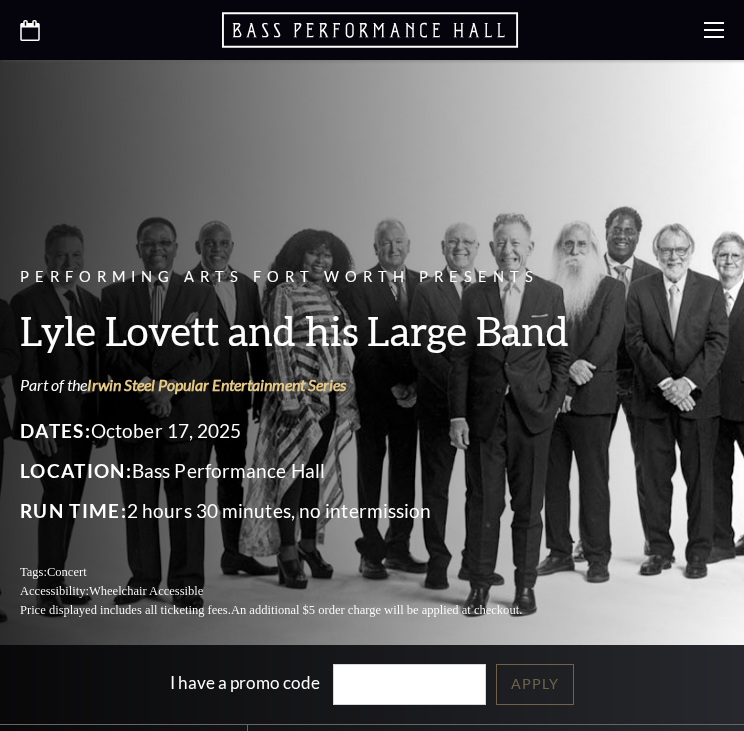 scroll, scrollTop: 0, scrollLeft: 0, axis: both 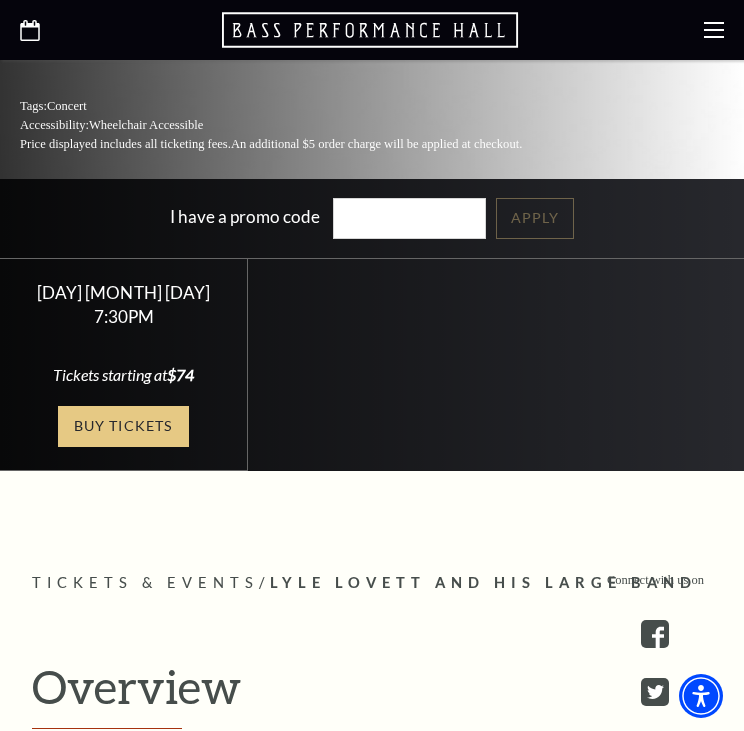 click on "Buy Tickets" at bounding box center (123, 426) 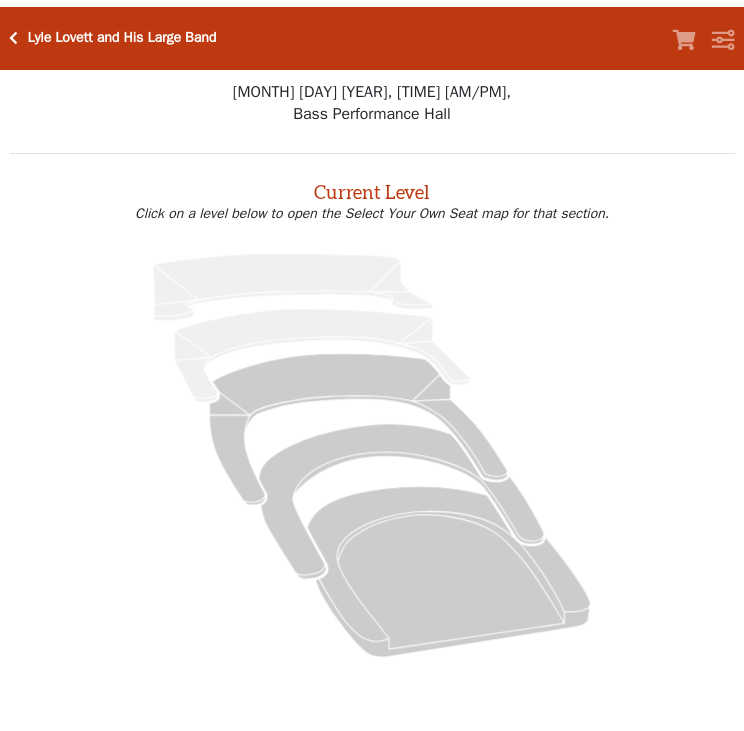 scroll, scrollTop: 0, scrollLeft: 0, axis: both 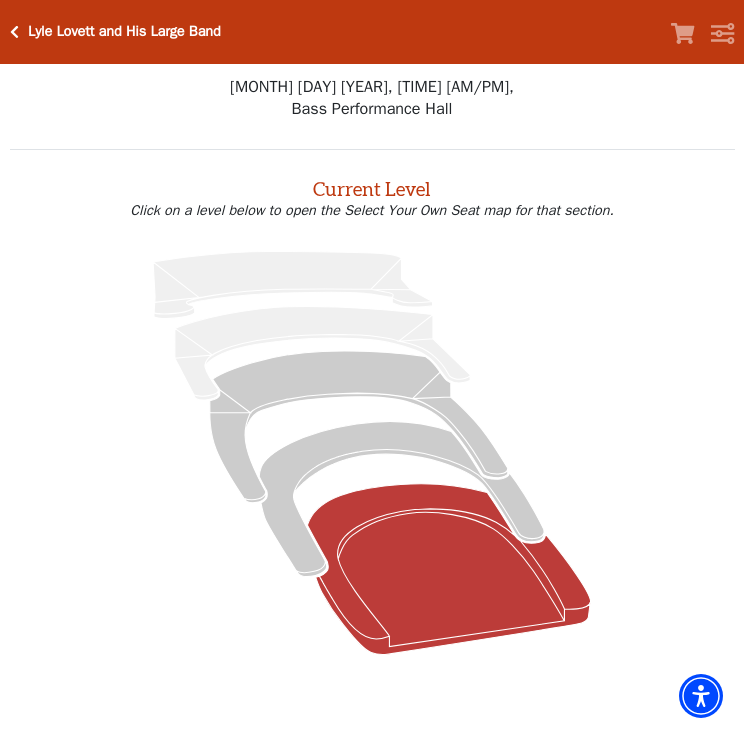 click 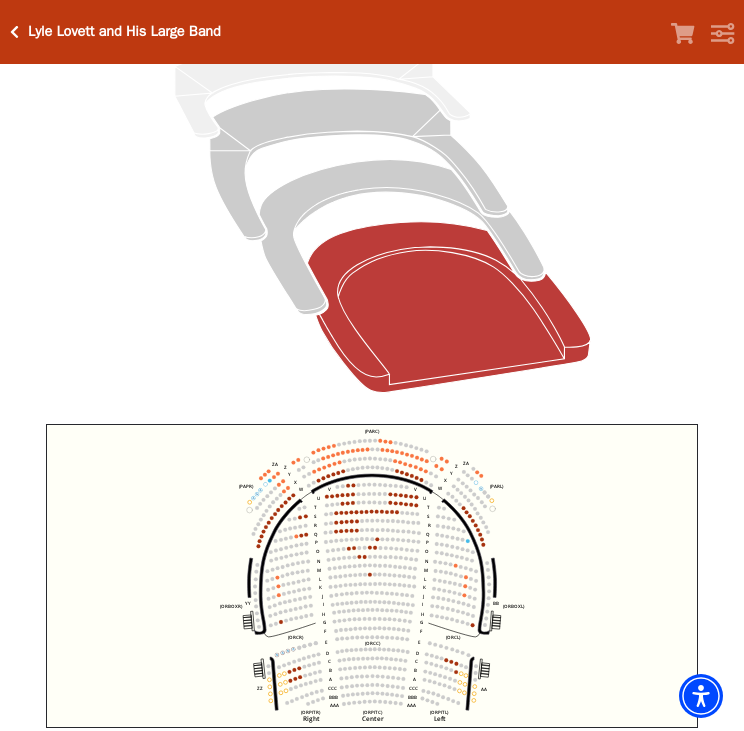 scroll, scrollTop: 309, scrollLeft: 0, axis: vertical 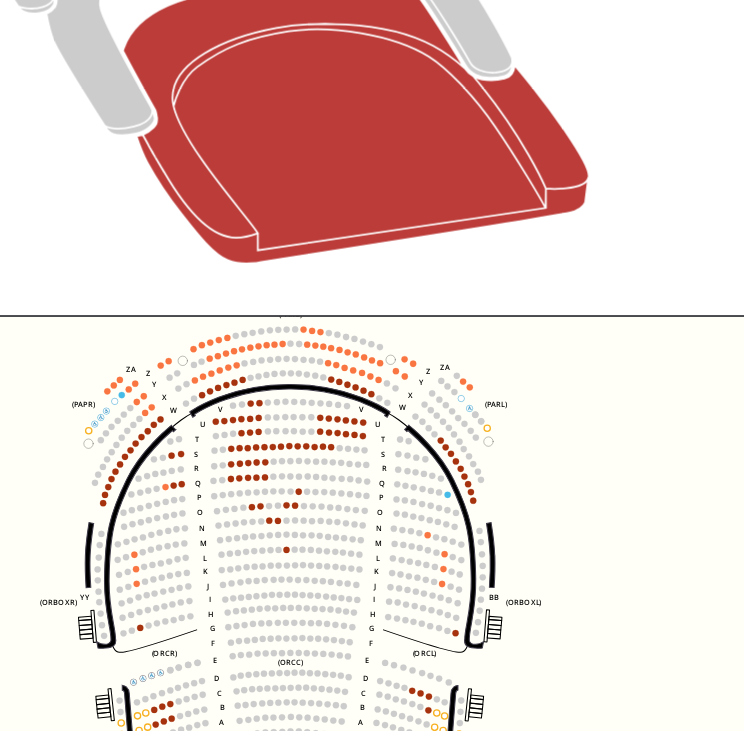 drag, startPoint x: 402, startPoint y: 533, endPoint x: 435, endPoint y: 525, distance: 33.955853 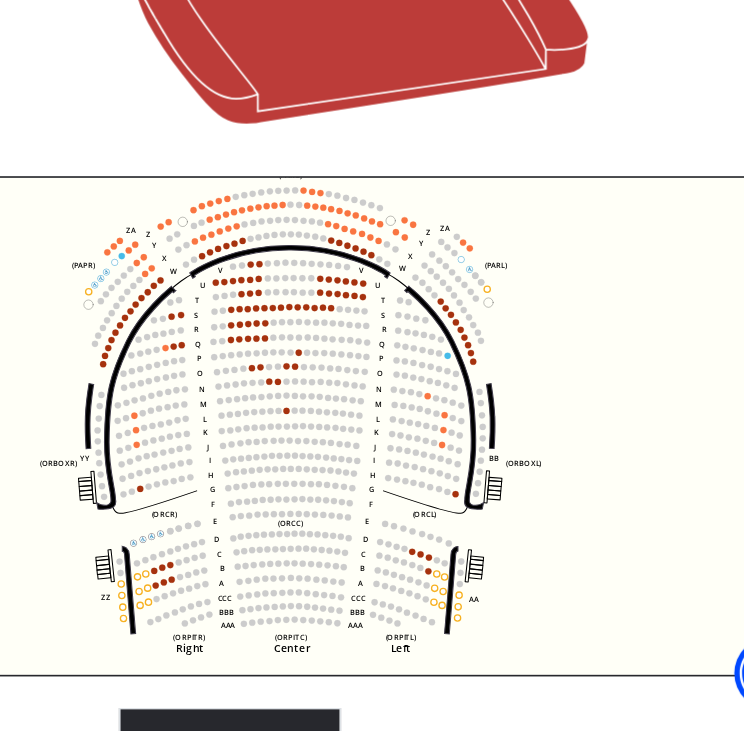 scroll, scrollTop: 345, scrollLeft: 0, axis: vertical 